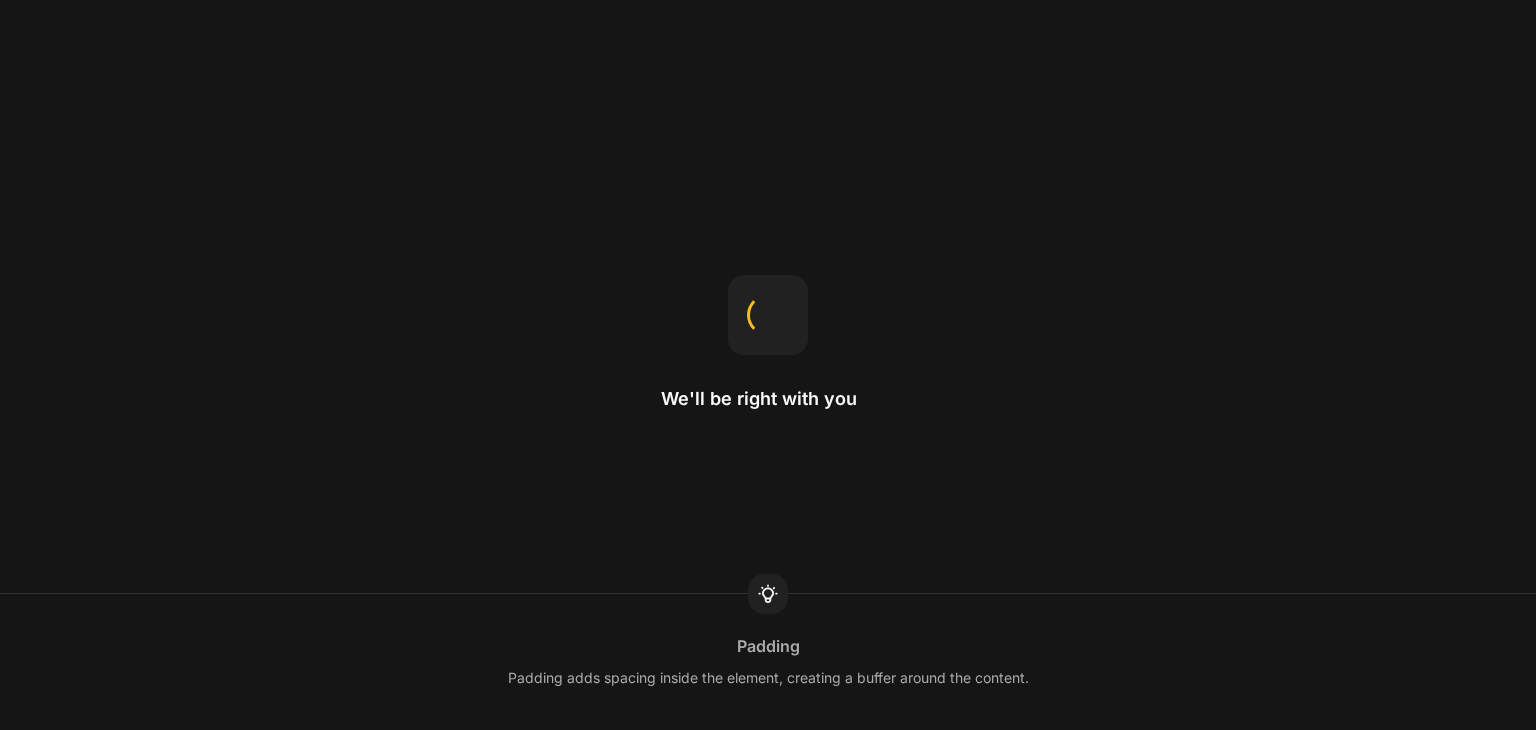 scroll, scrollTop: 0, scrollLeft: 0, axis: both 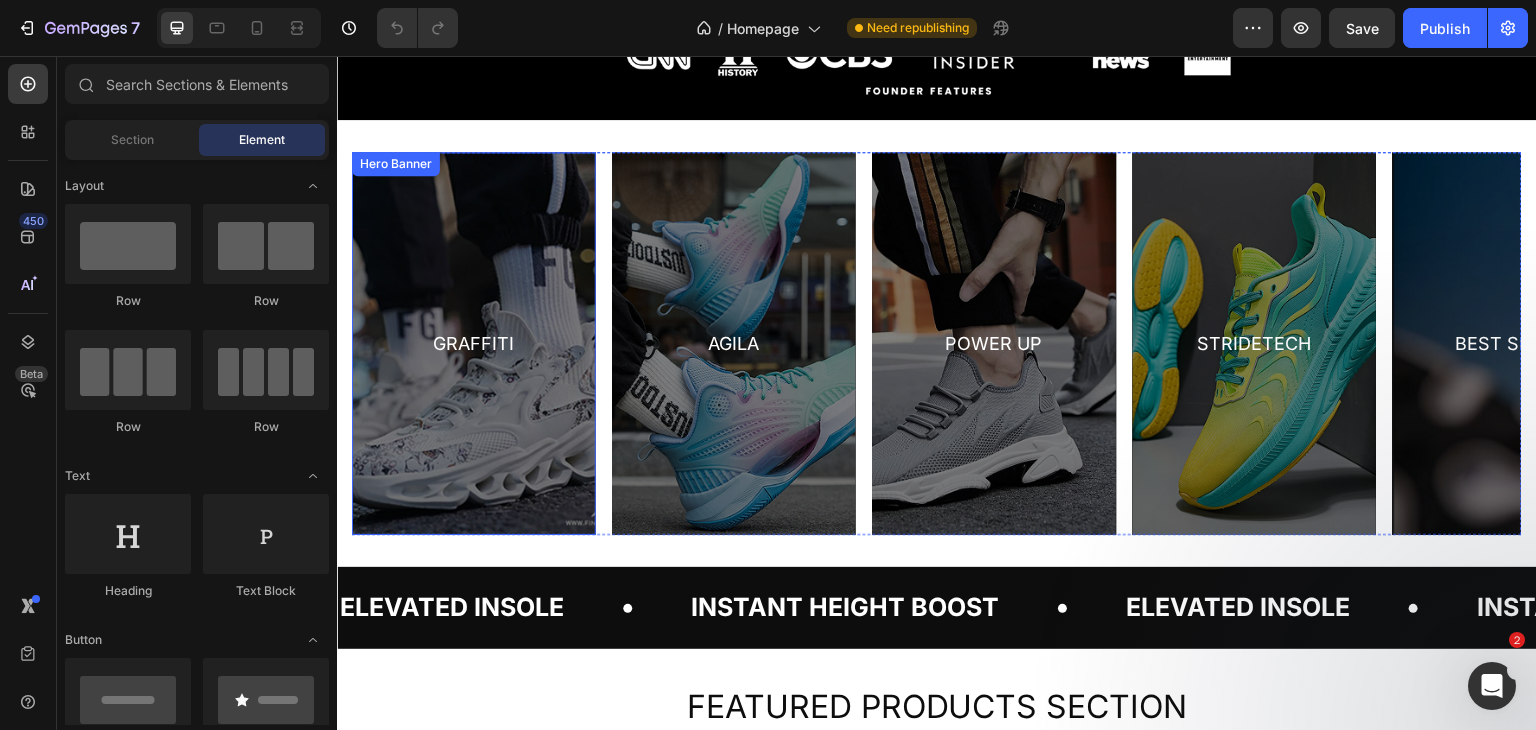 click on "Graffiti Text Block Row" at bounding box center [474, 343] 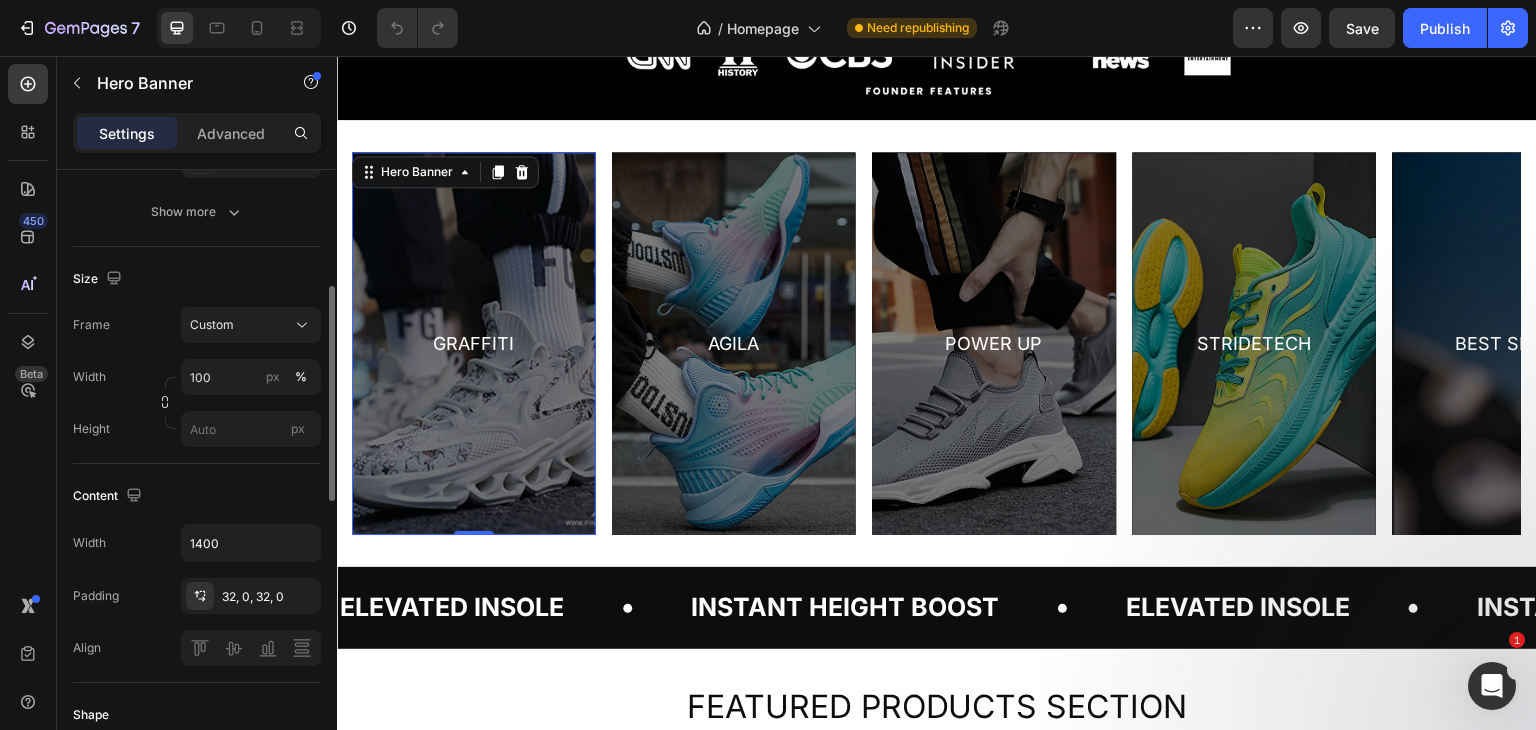 scroll, scrollTop: 0, scrollLeft: 0, axis: both 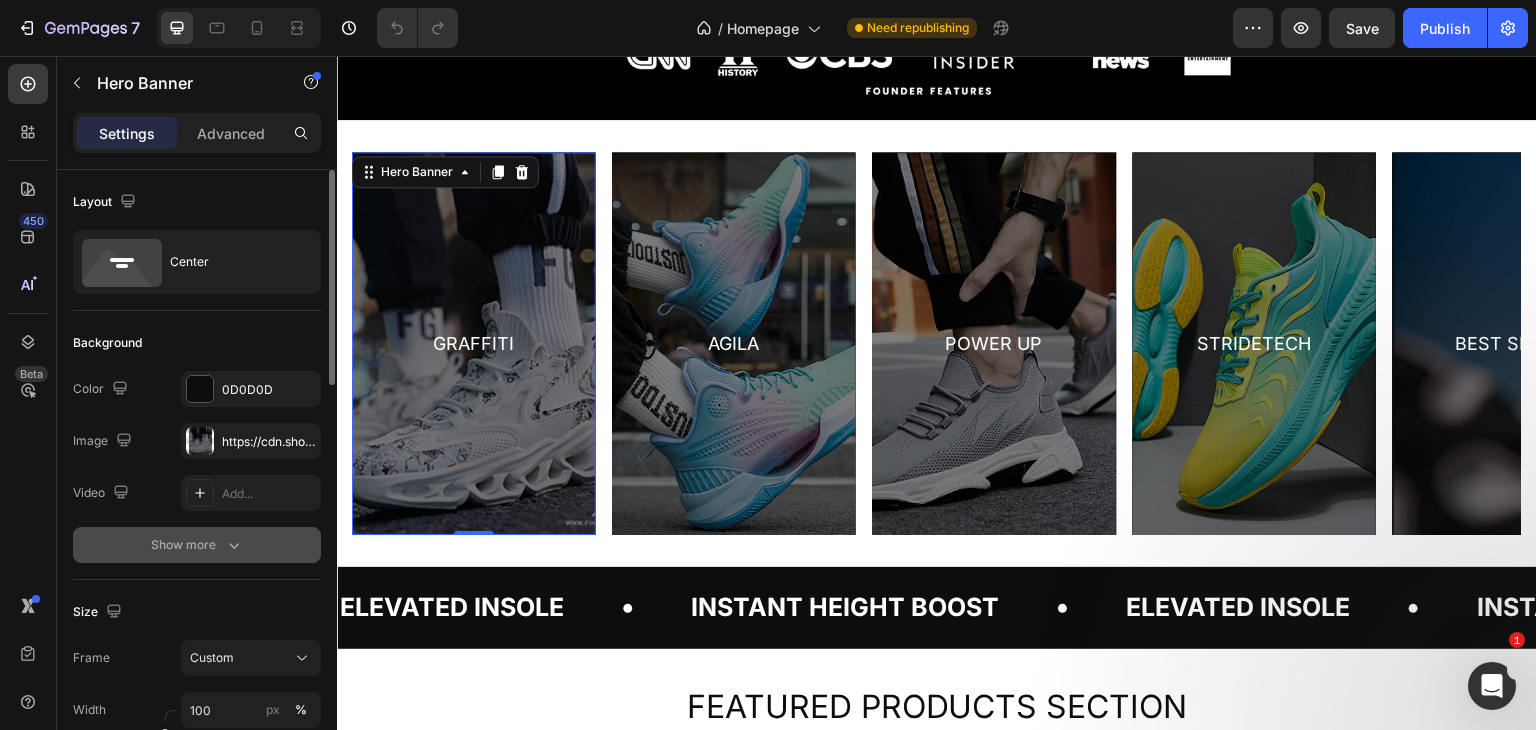 click on "Show more" at bounding box center [197, 545] 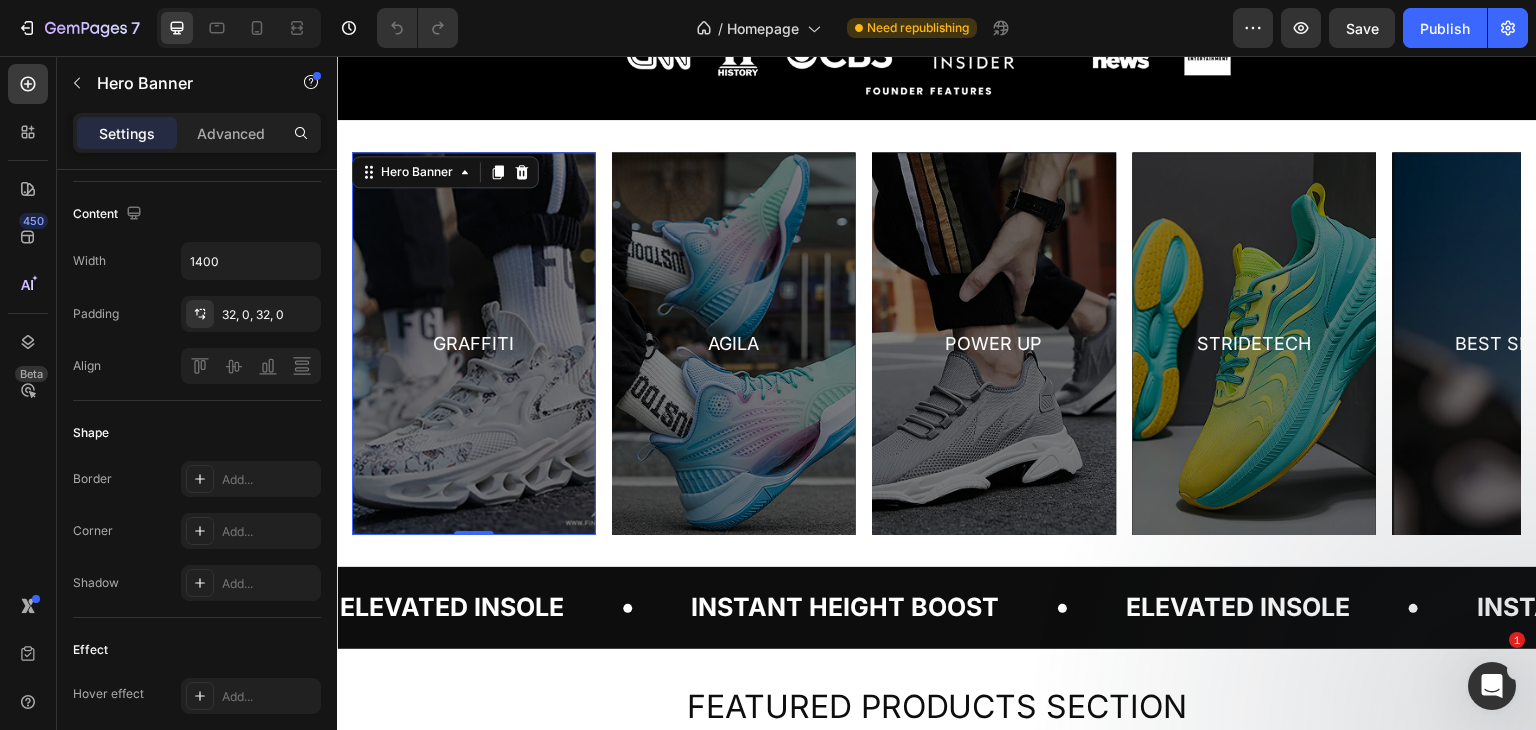 scroll, scrollTop: 1000, scrollLeft: 0, axis: vertical 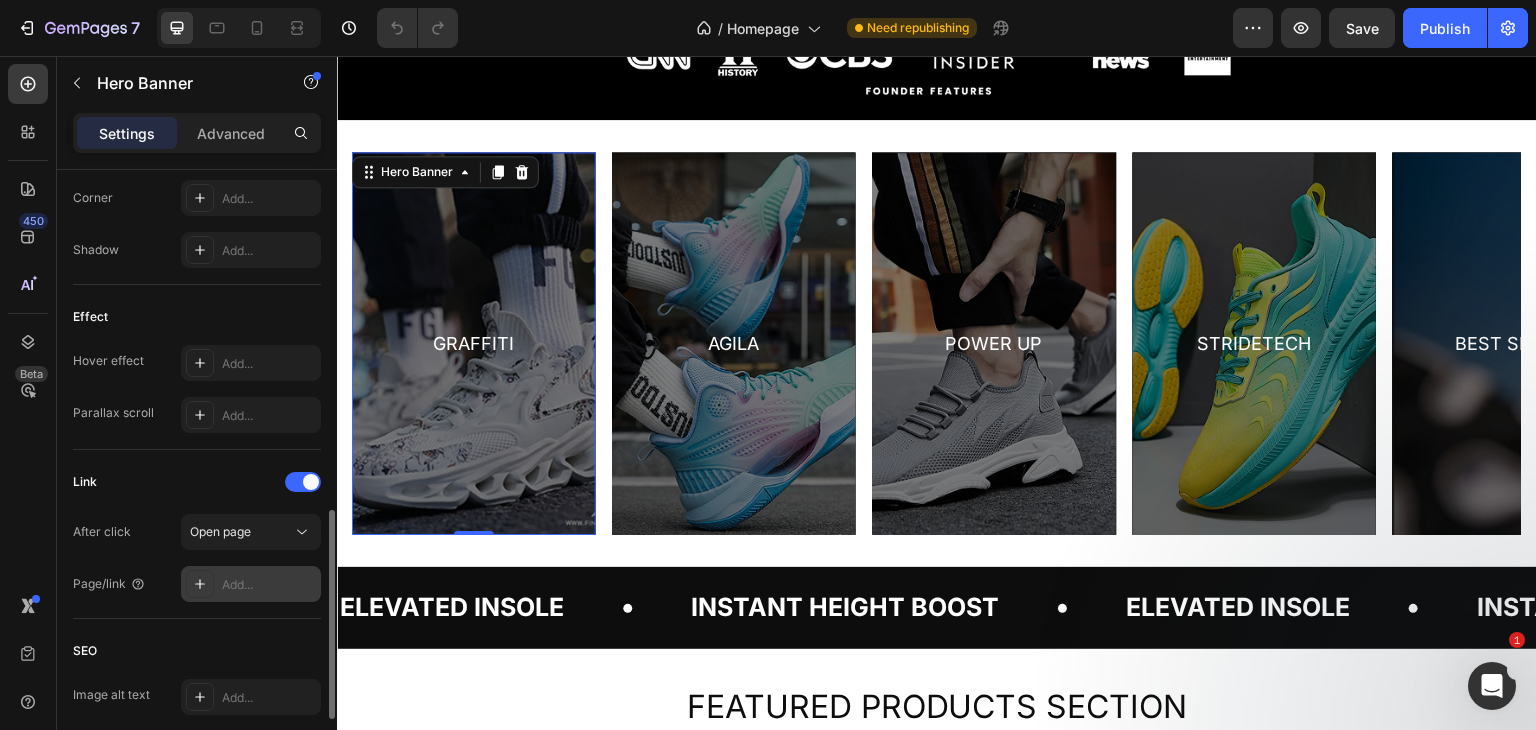 click on "Add..." at bounding box center [269, 585] 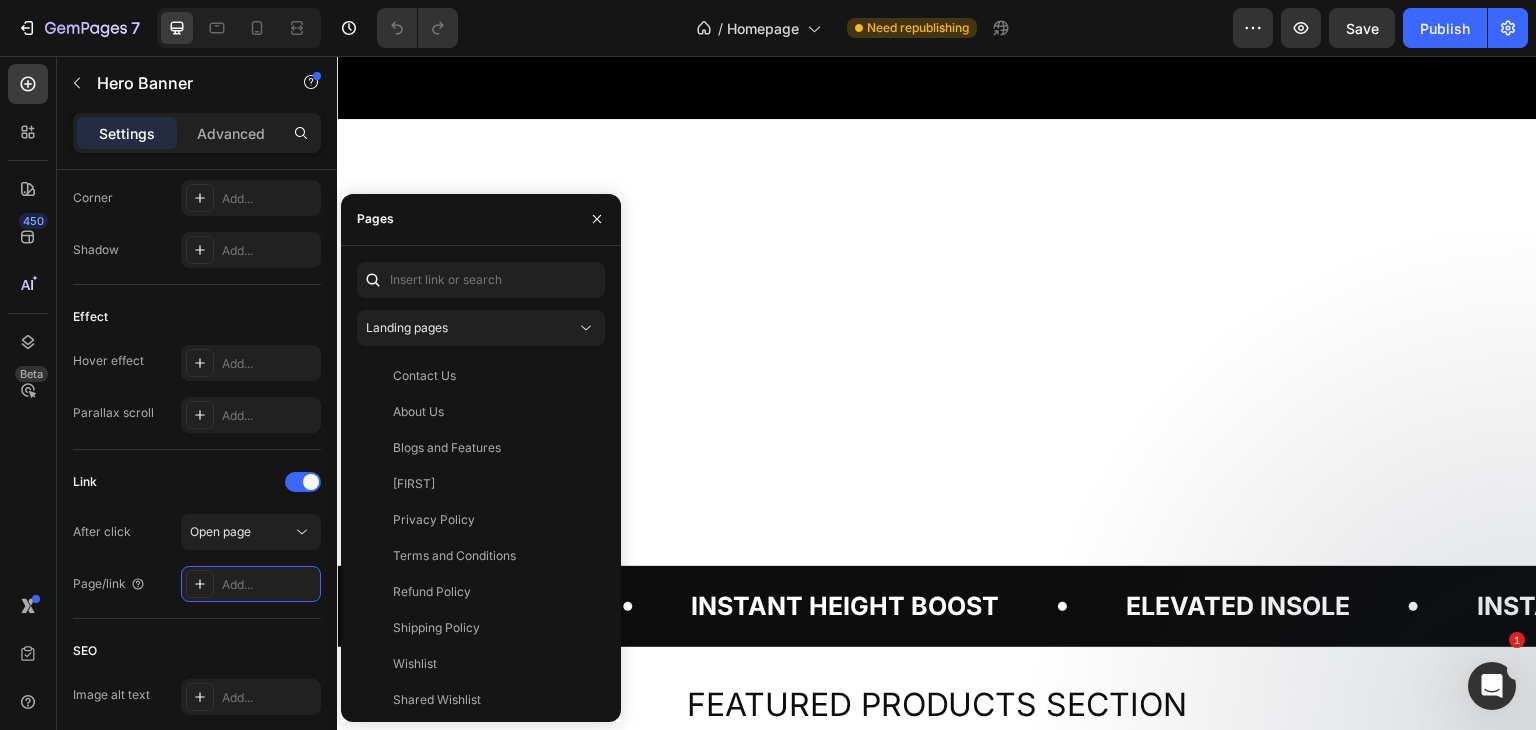 scroll, scrollTop: 1333, scrollLeft: 0, axis: vertical 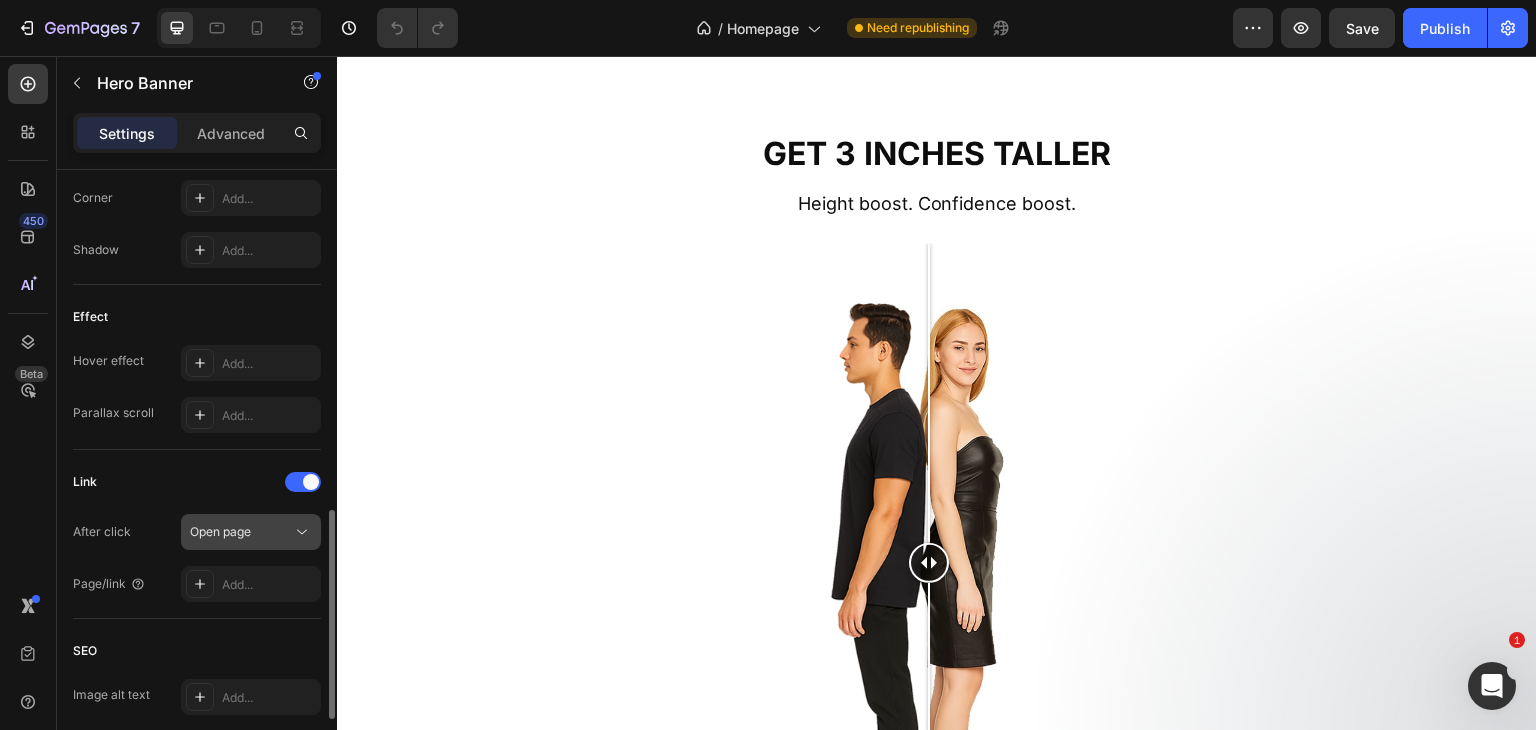 click on "Open page" at bounding box center [241, 532] 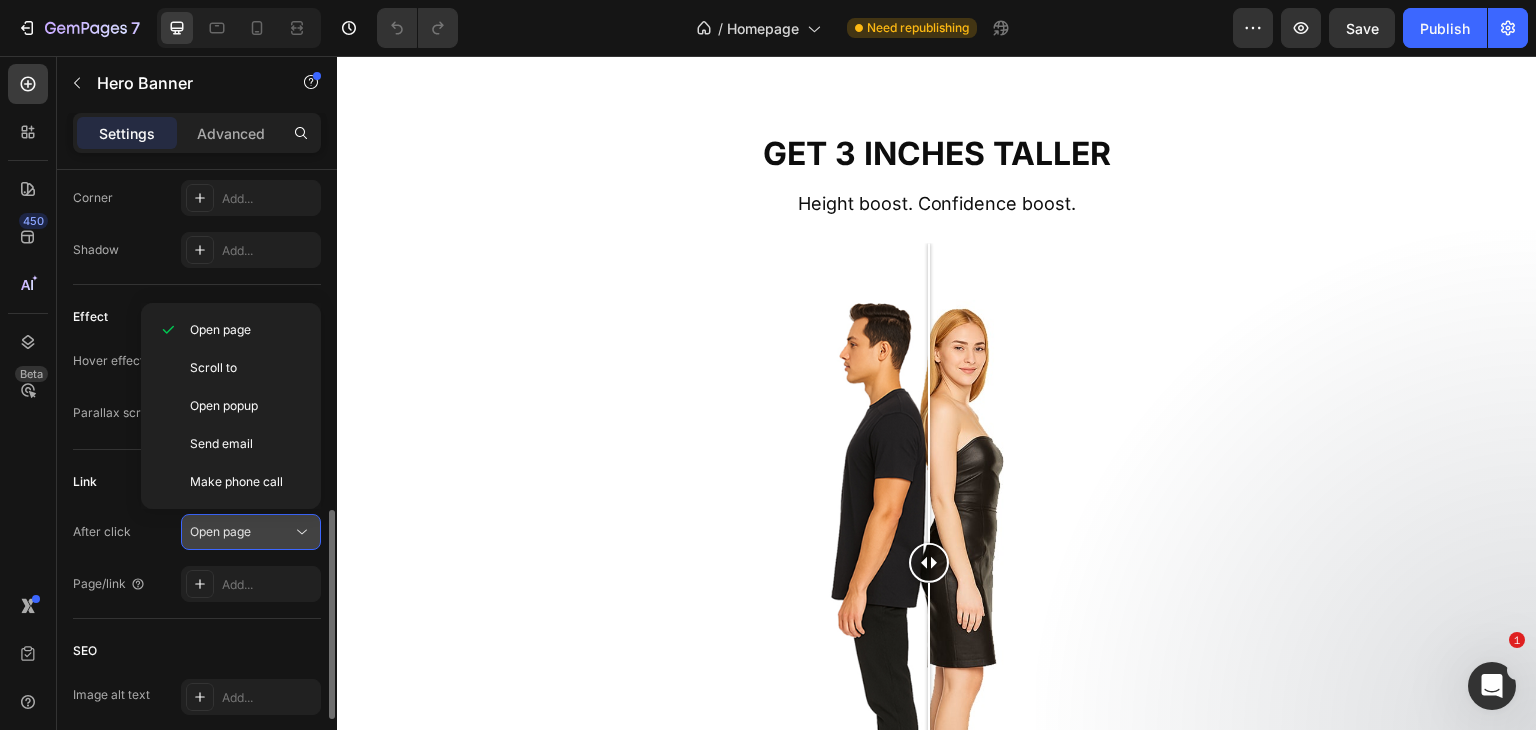 click on "Open page" at bounding box center (241, 532) 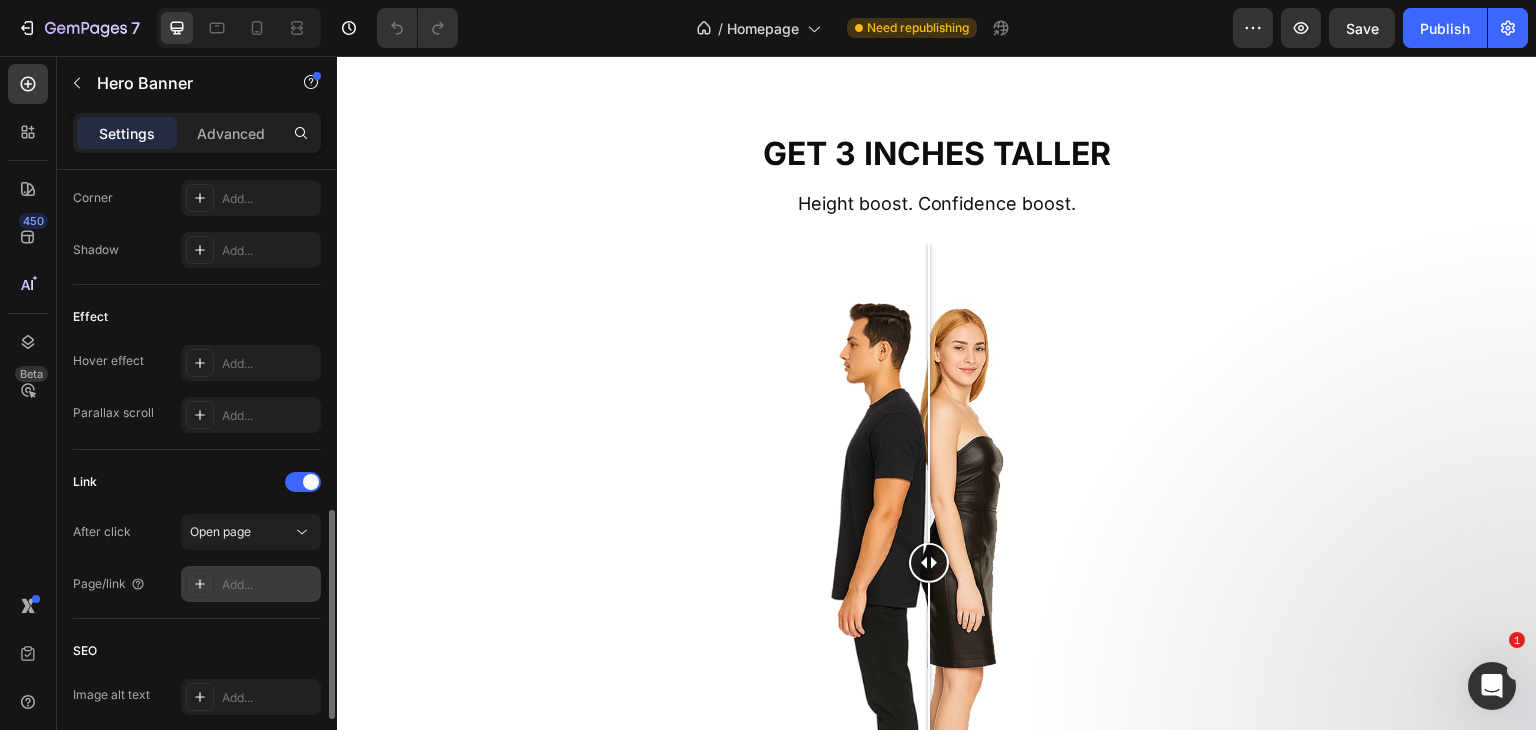 click on "Add..." at bounding box center [269, 585] 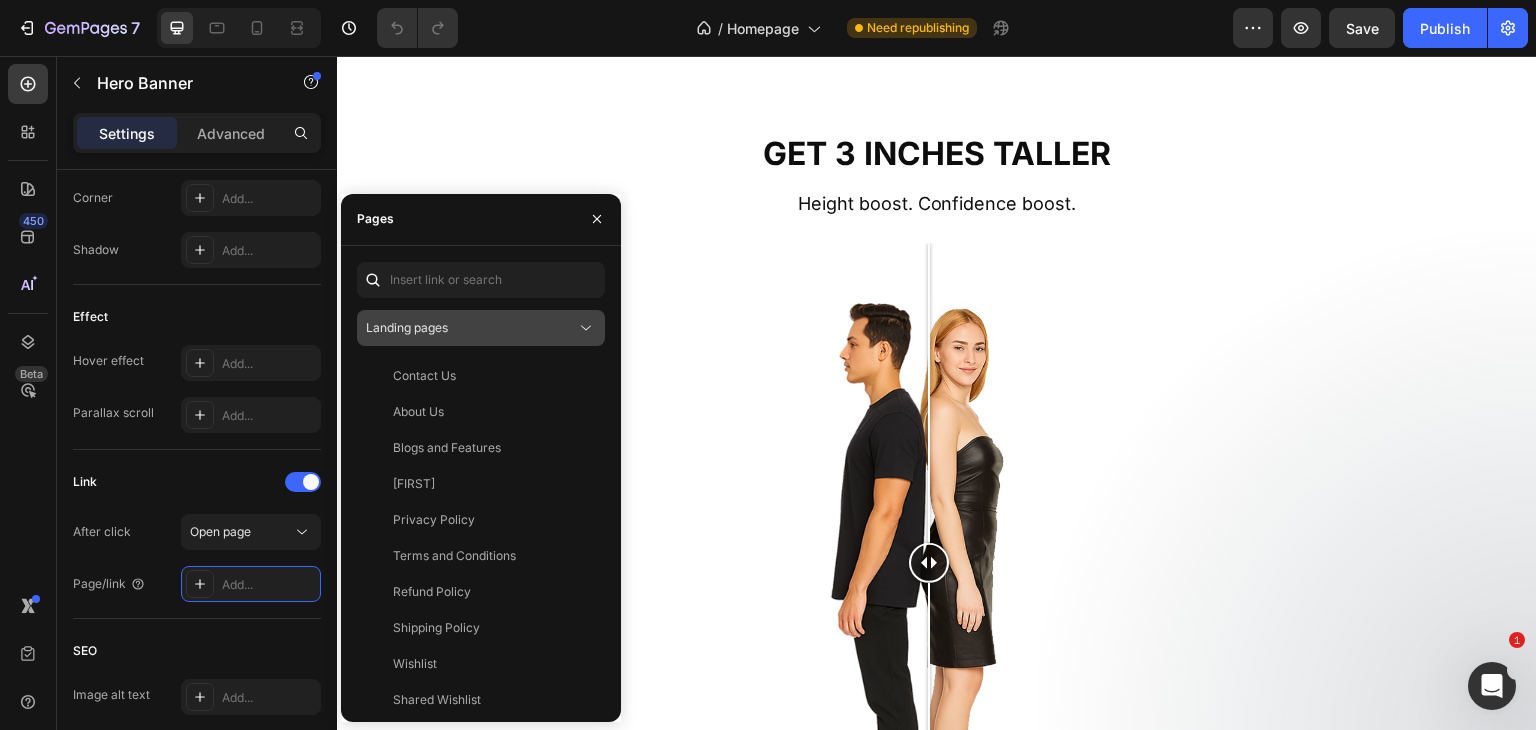 click on "Landing pages" at bounding box center (471, 328) 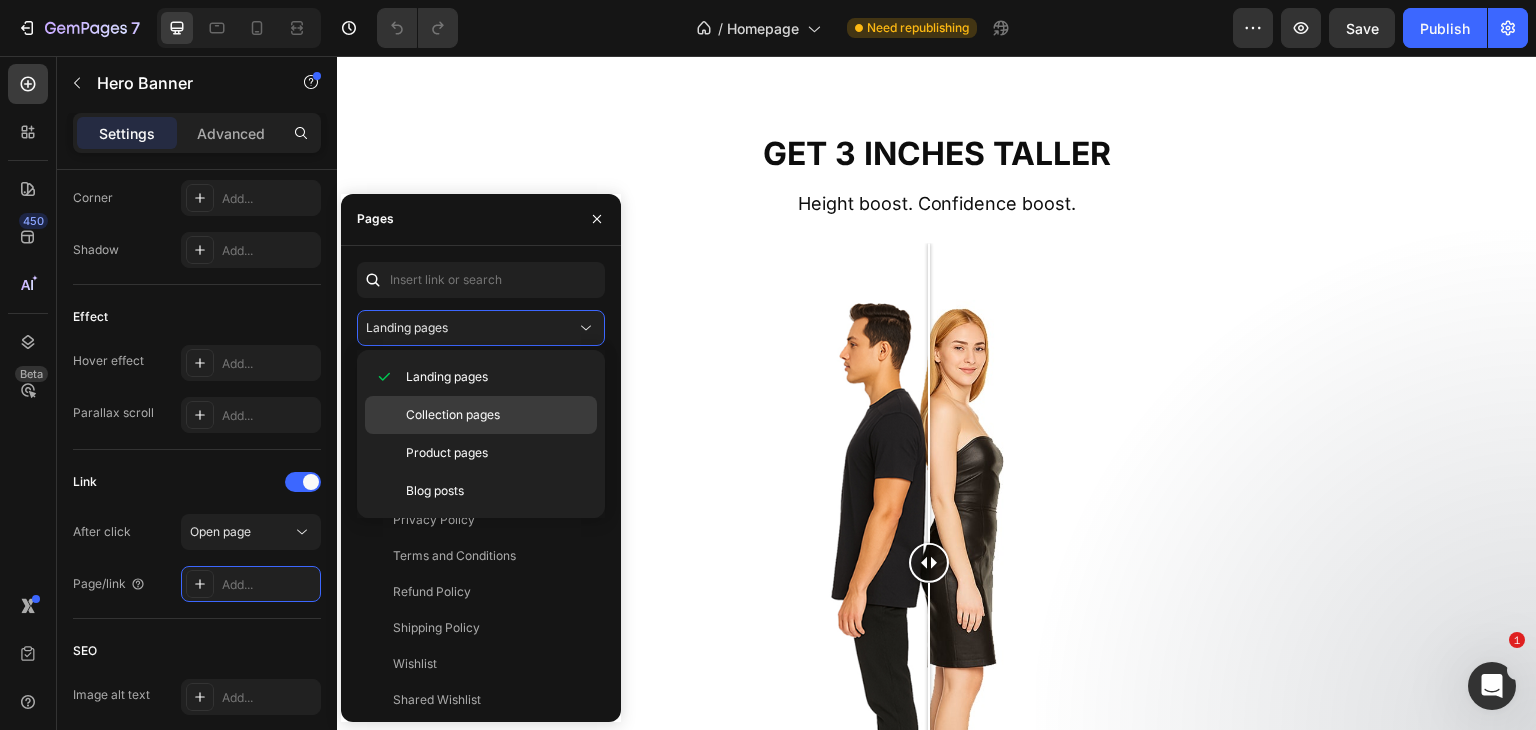 click on "Collection pages" 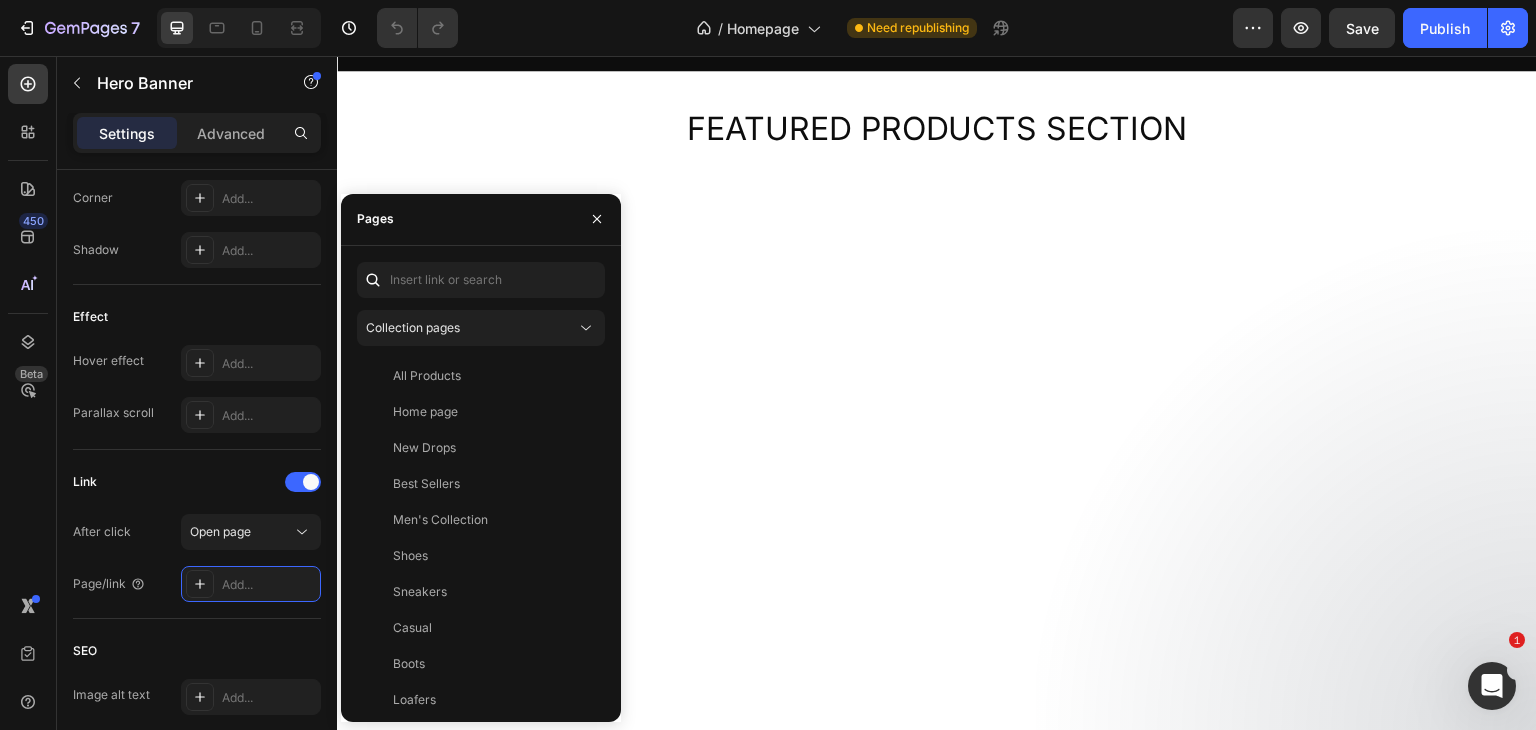 scroll, scrollTop: 445, scrollLeft: 0, axis: vertical 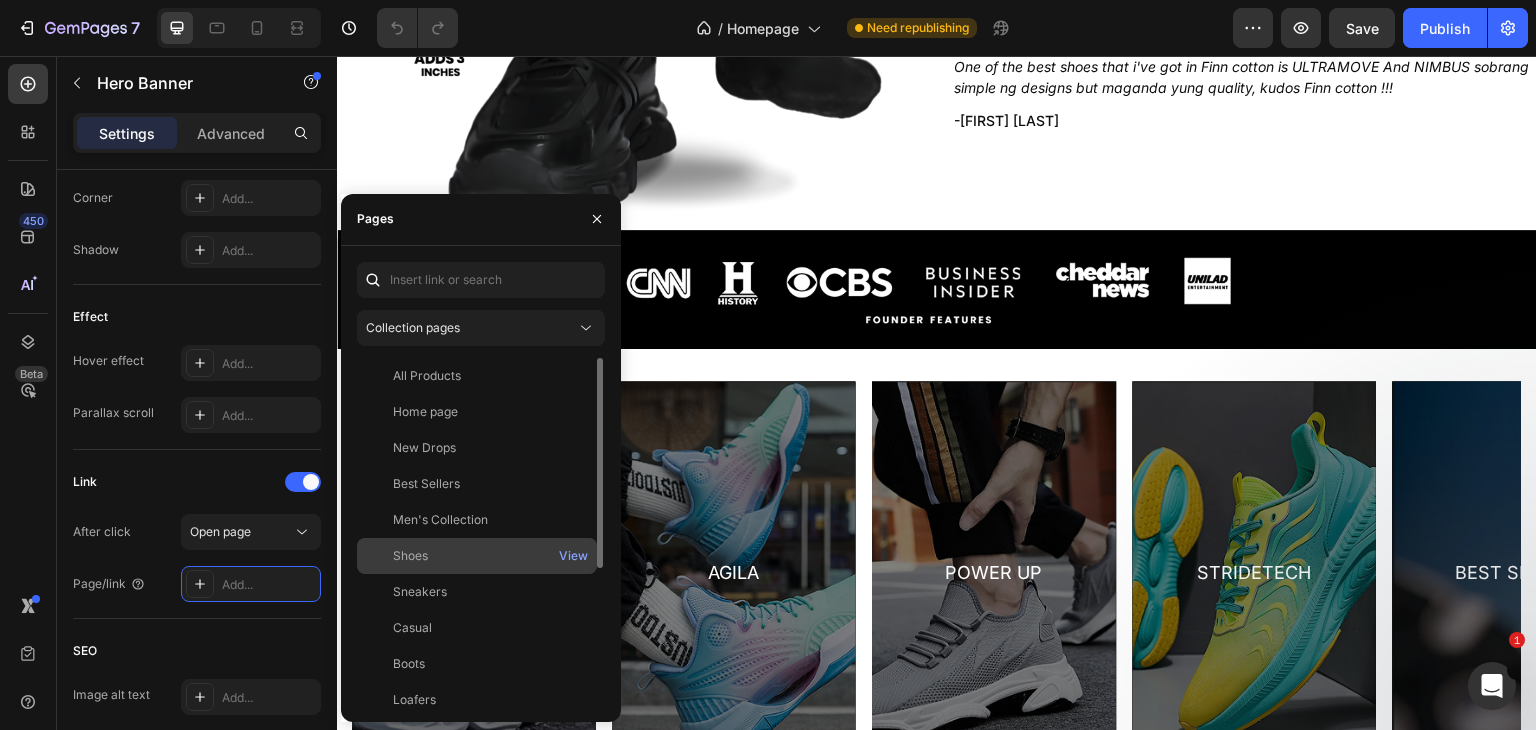click on "Shoes" at bounding box center [477, 556] 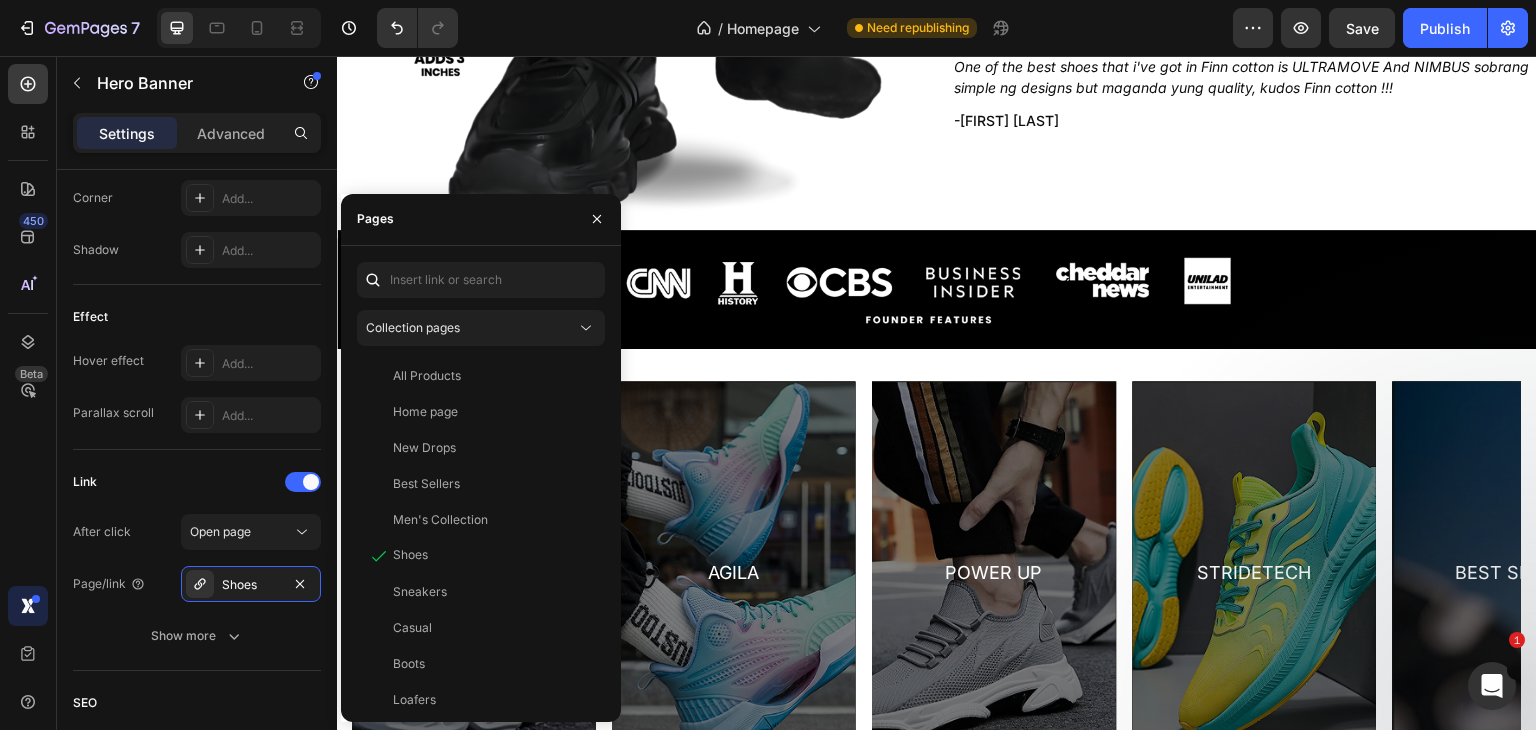 click 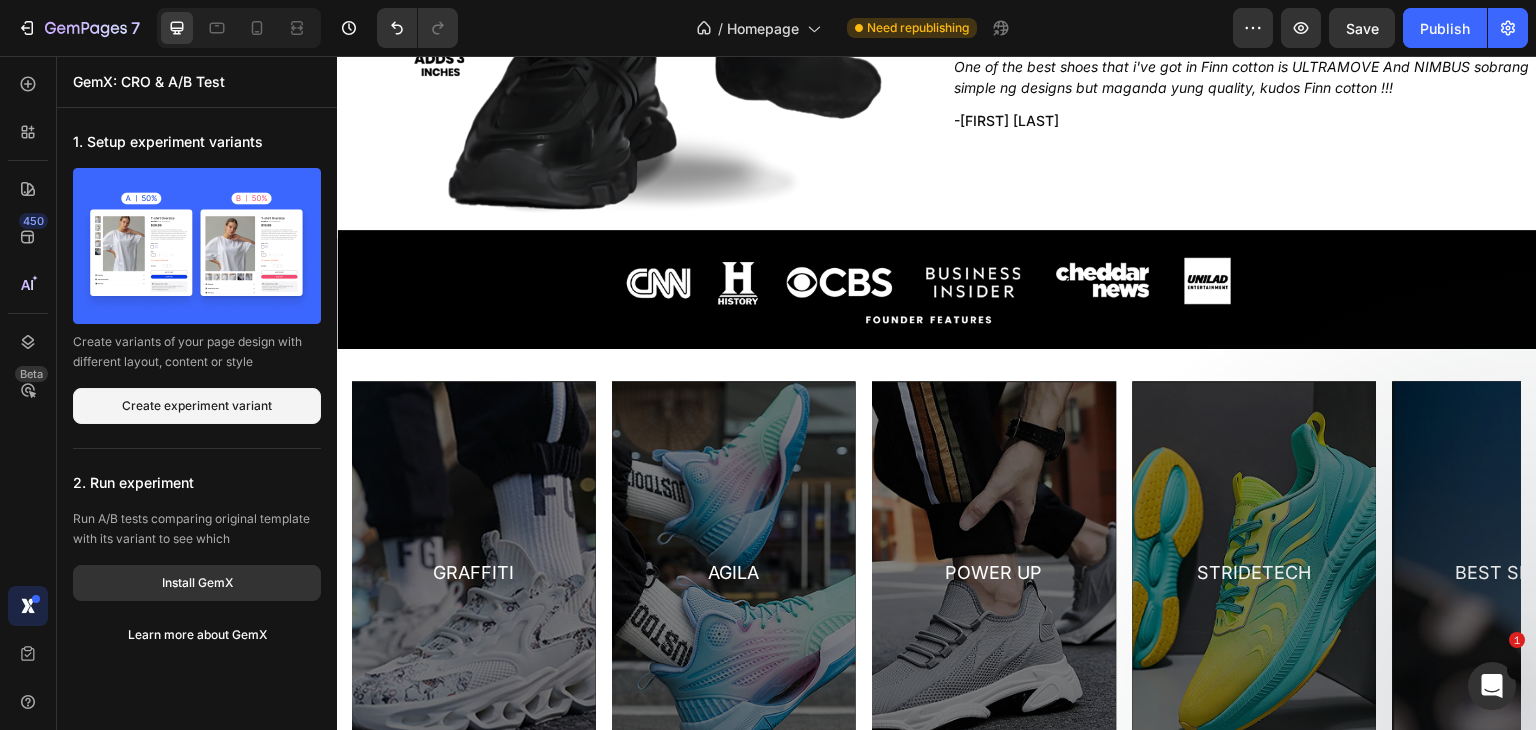 click on "Graffiti Text Block Row" at bounding box center (474, 572) 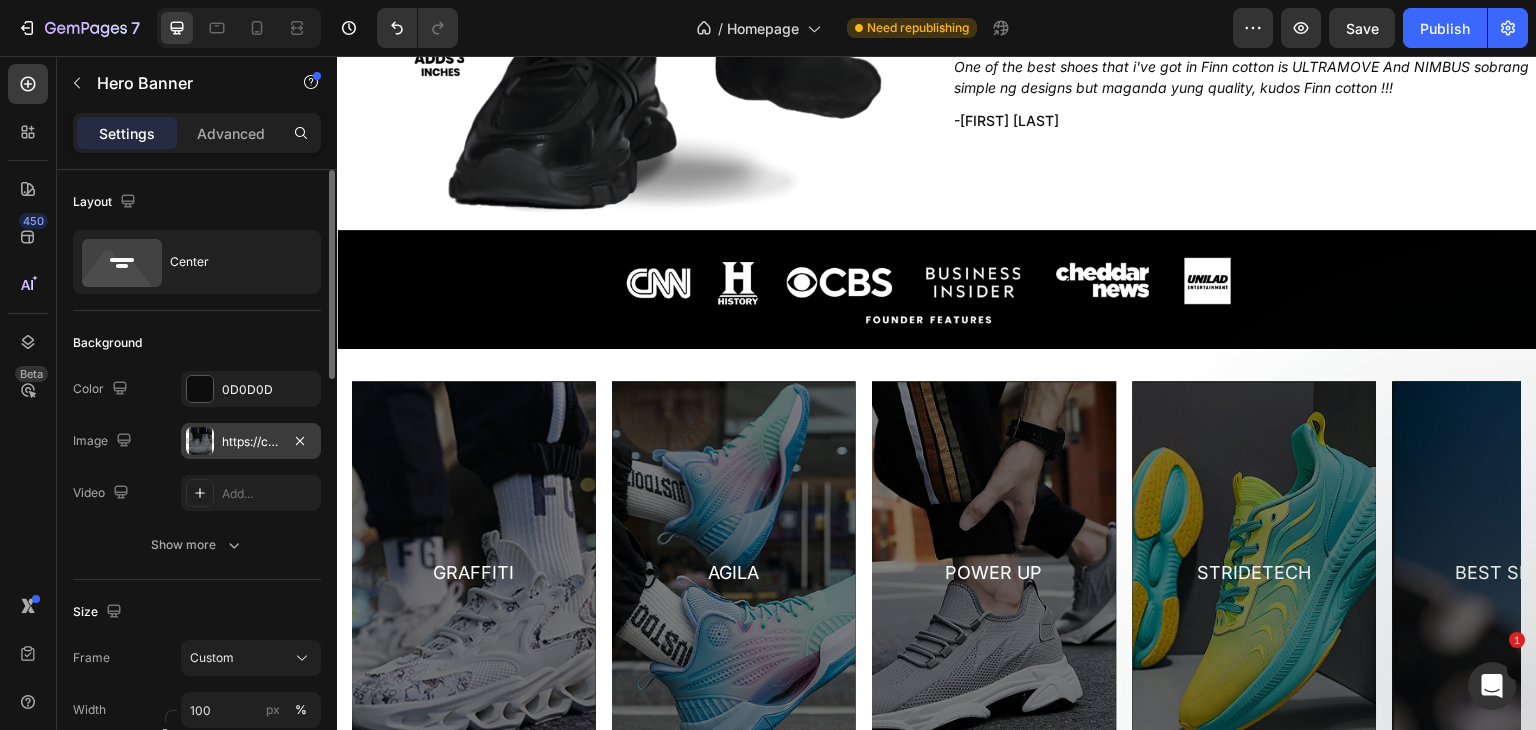 click on "https://cdn.shopify.com/s/files/1/0629/4044/6960/files/gempages_571725094552863616-330902bb-75ac-4d5d-a314-d5e8efd76da0.png" at bounding box center (251, 442) 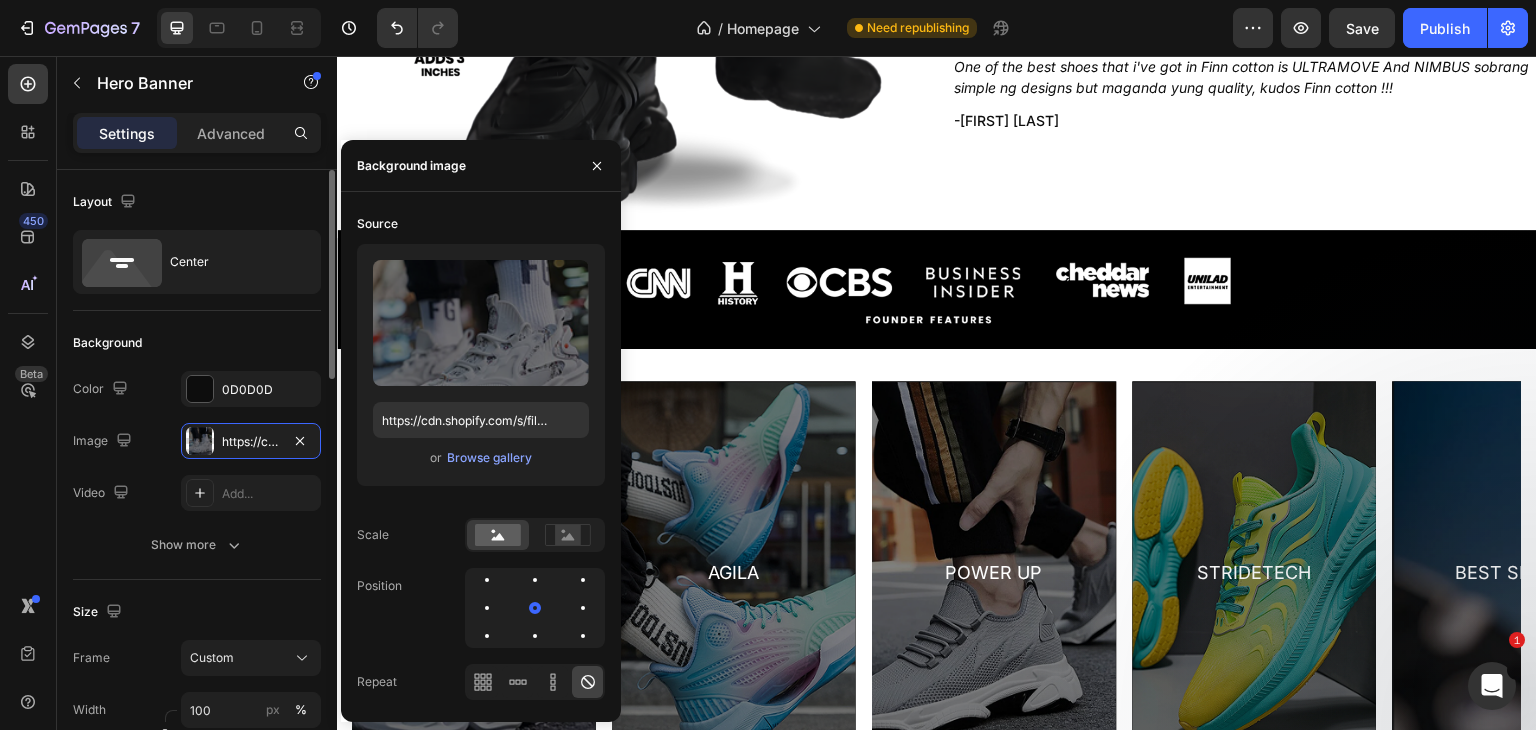 click on "Size Frame Custom Width 100 px % Height px" 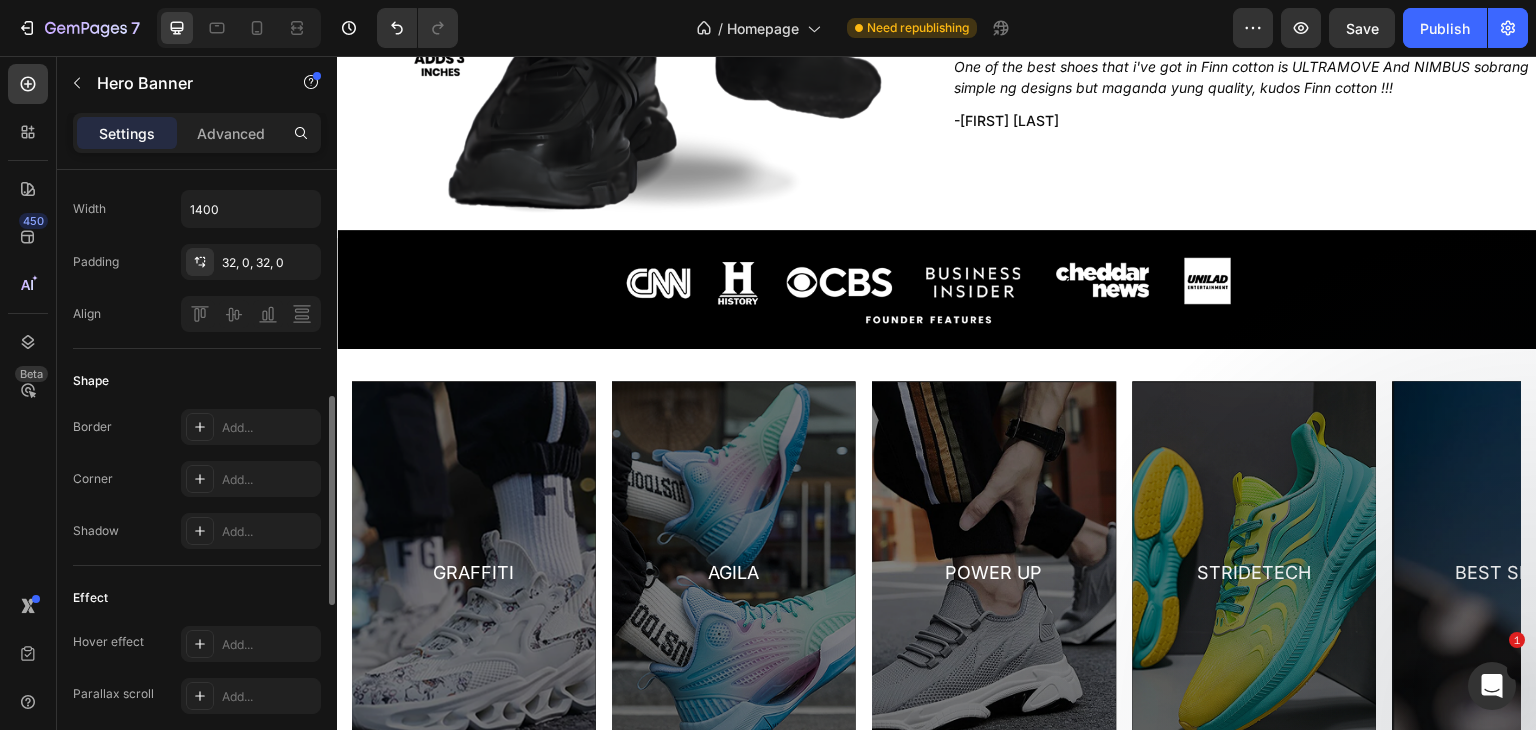 scroll, scrollTop: 0, scrollLeft: 0, axis: both 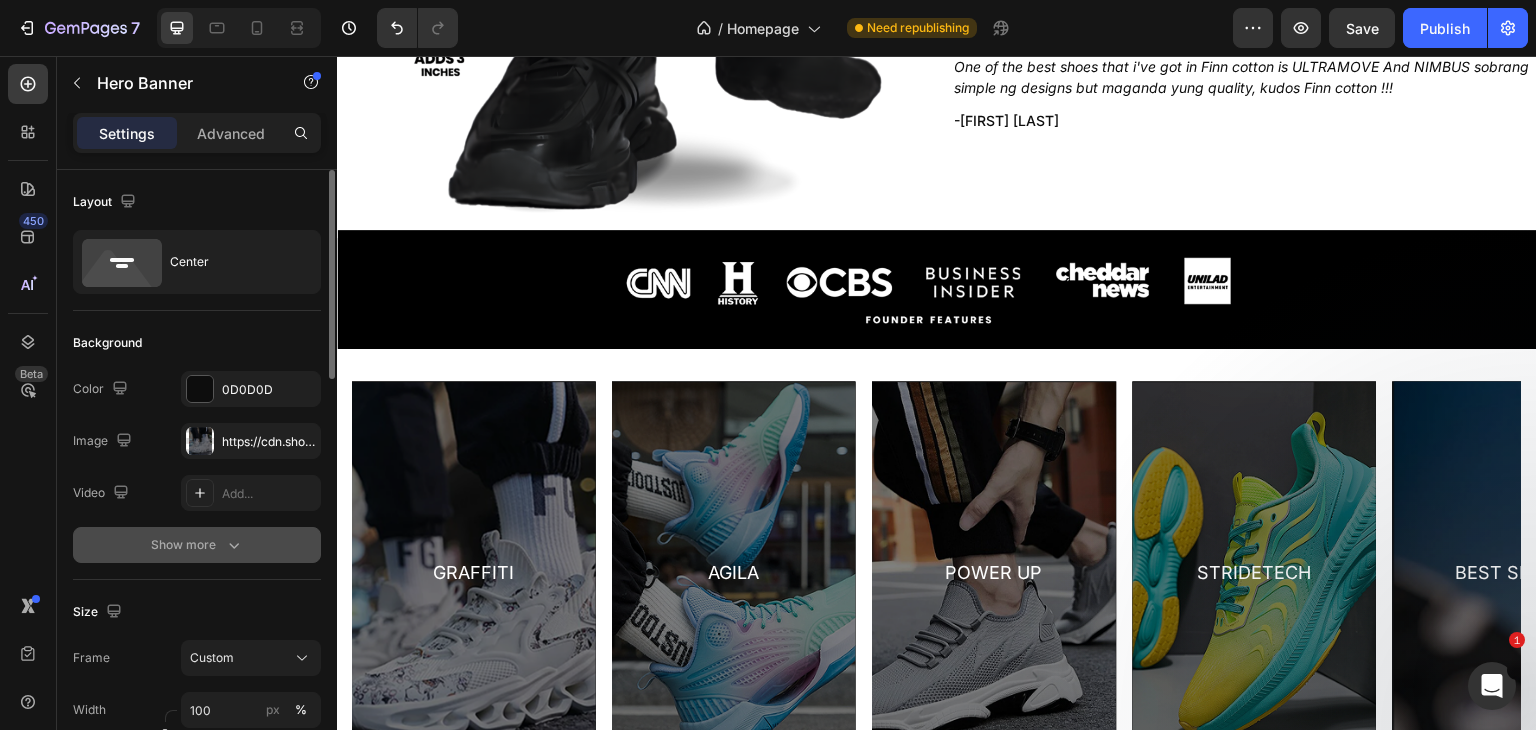 click on "Show more" at bounding box center (197, 545) 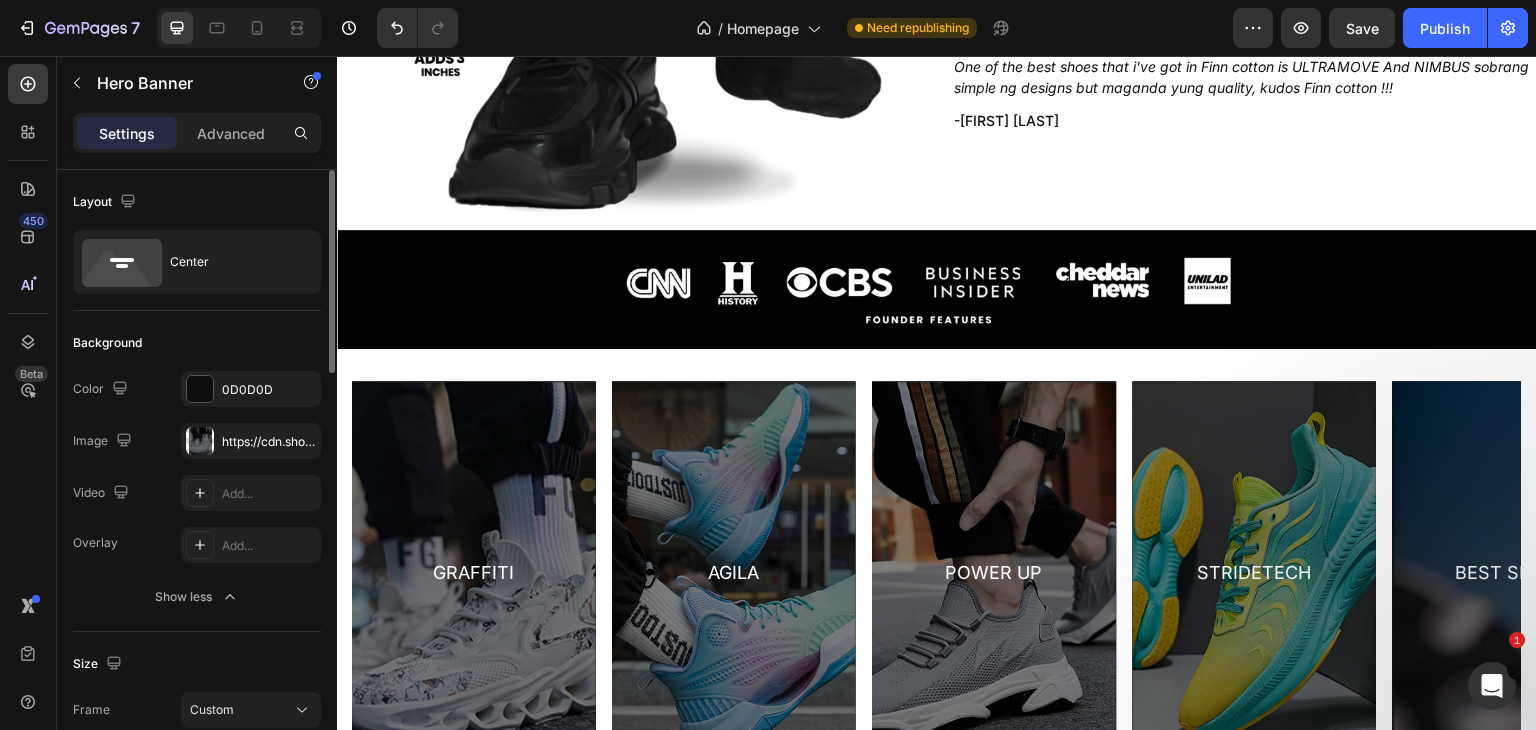 scroll, scrollTop: 333, scrollLeft: 0, axis: vertical 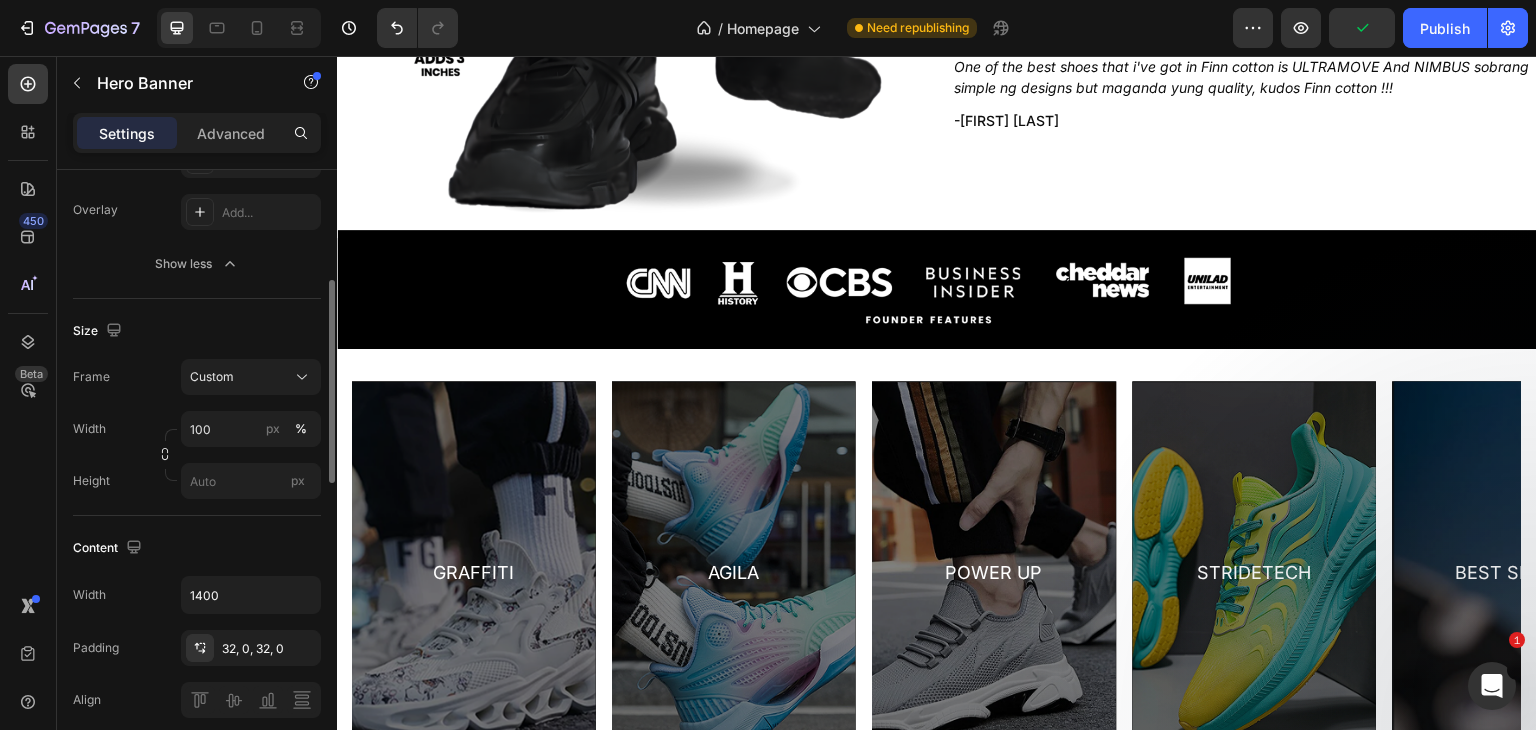 click on "Graffiti Text Block Row" at bounding box center (474, 572) 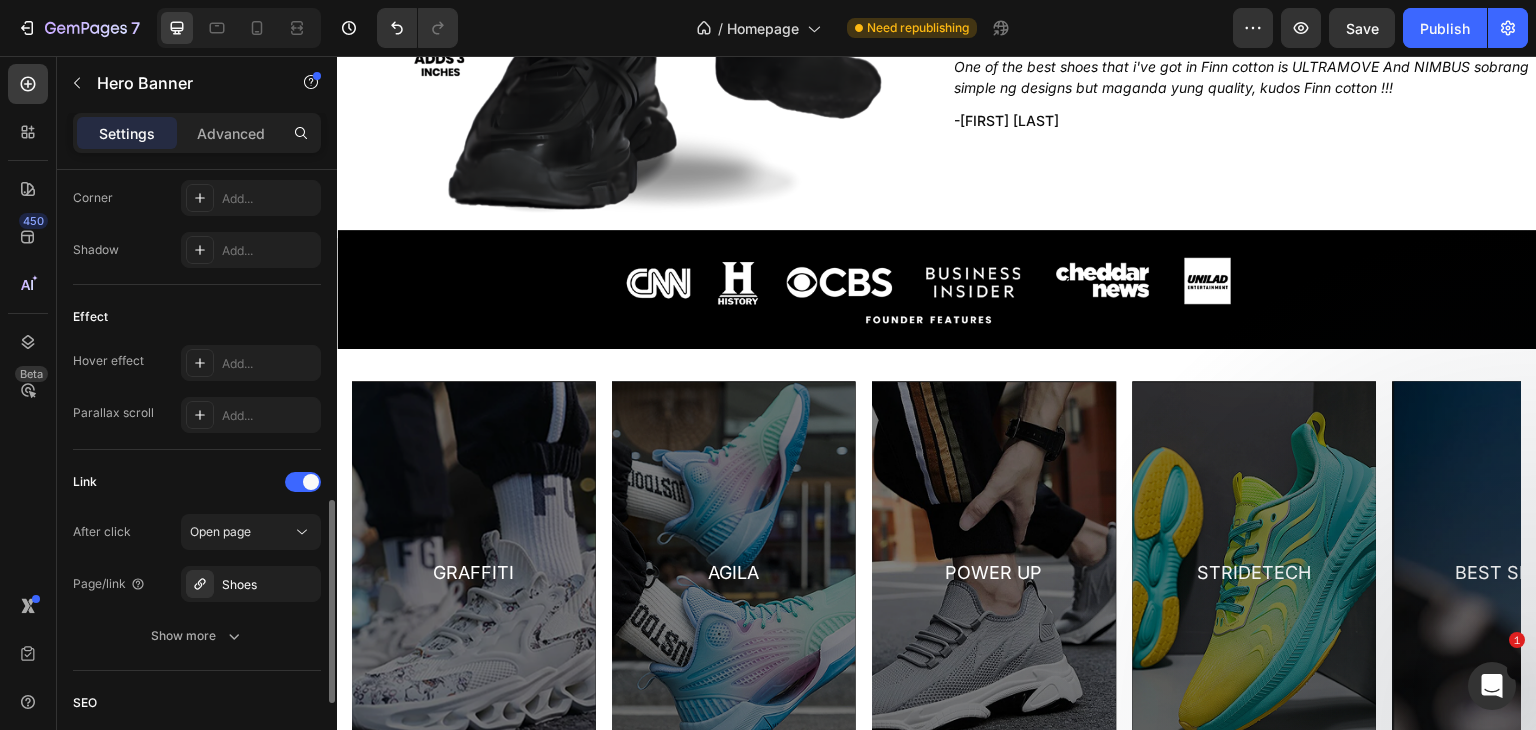 scroll, scrollTop: 1252, scrollLeft: 0, axis: vertical 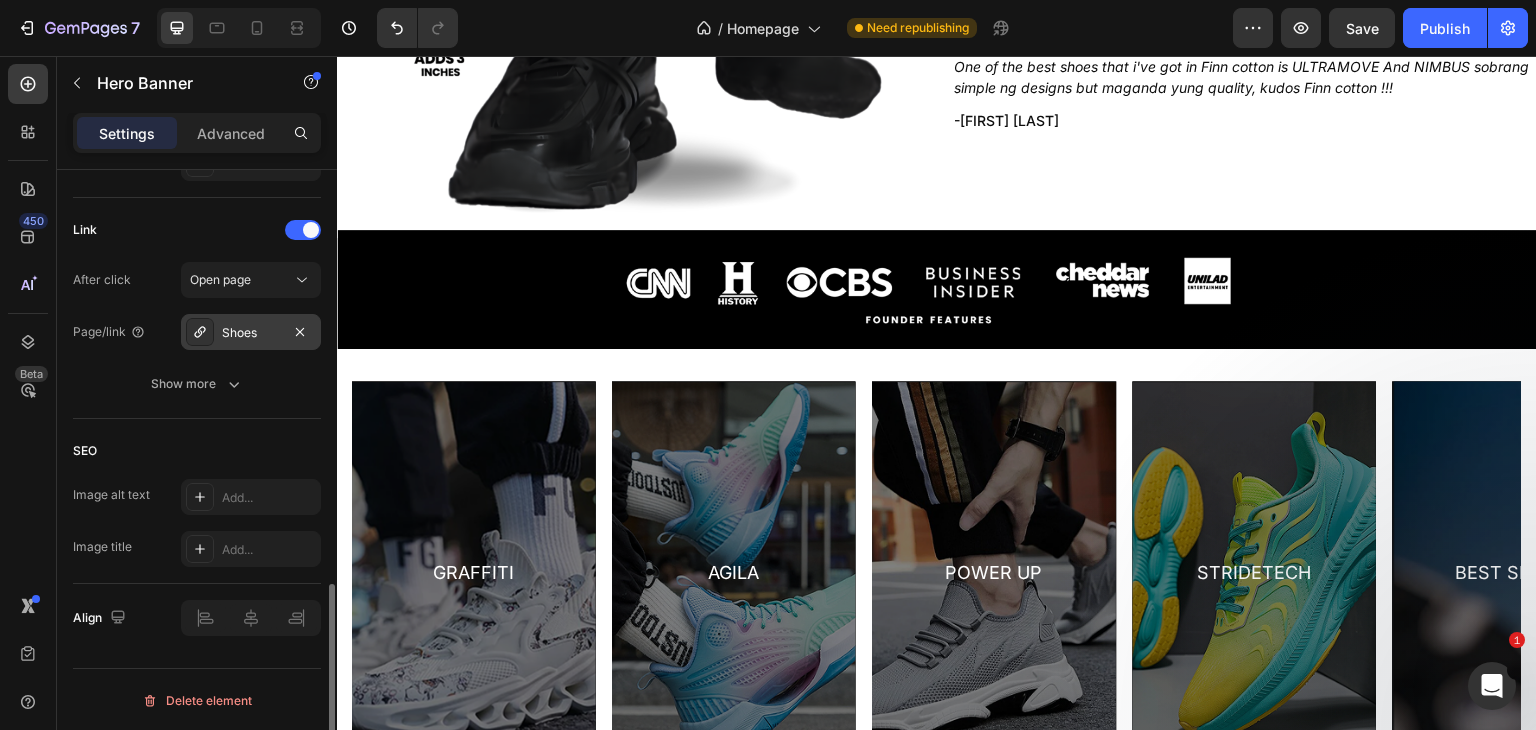 click on "Shoes" at bounding box center (251, 333) 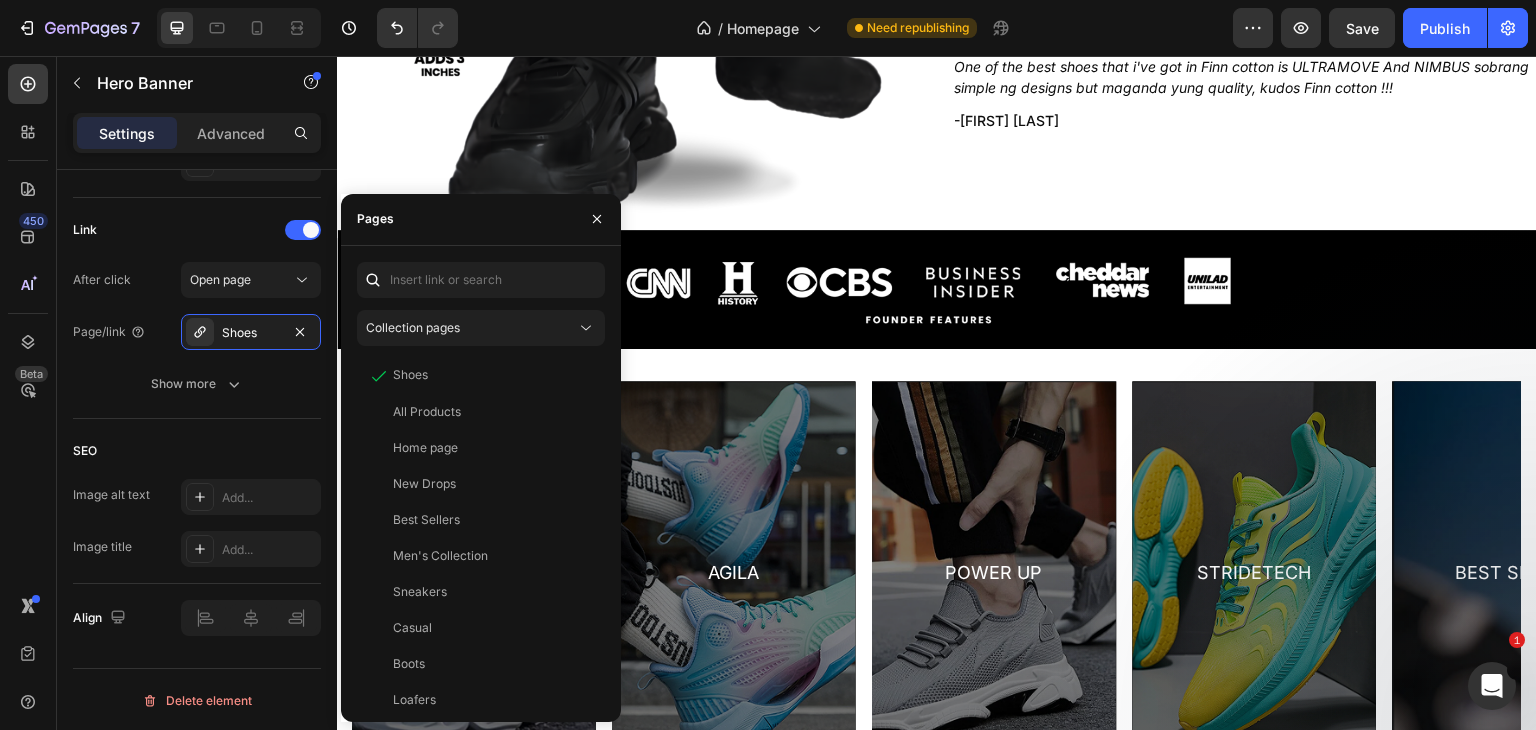 click on "450 Beta" at bounding box center [28, 325] 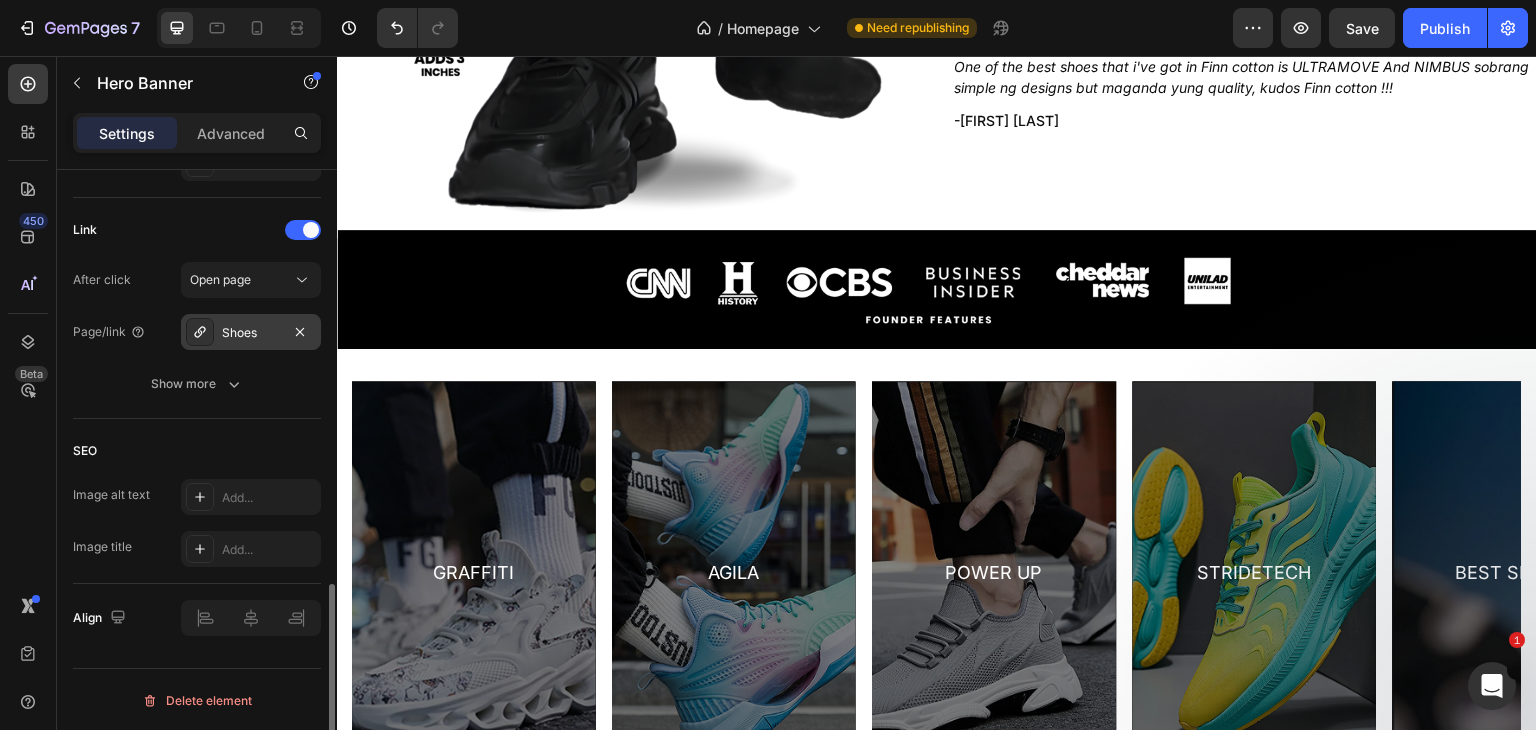 click on "Shoes" at bounding box center [251, 333] 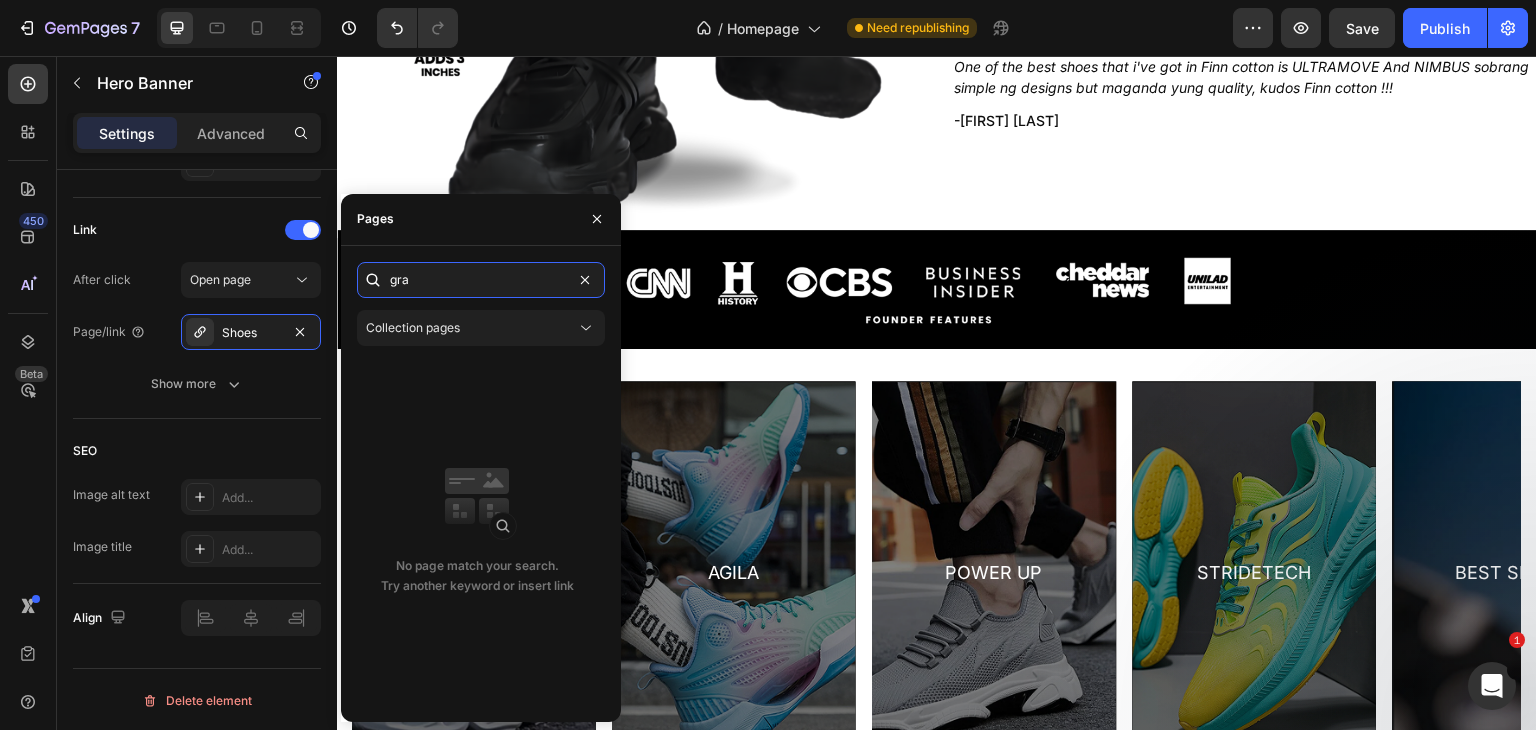 type on "gra" 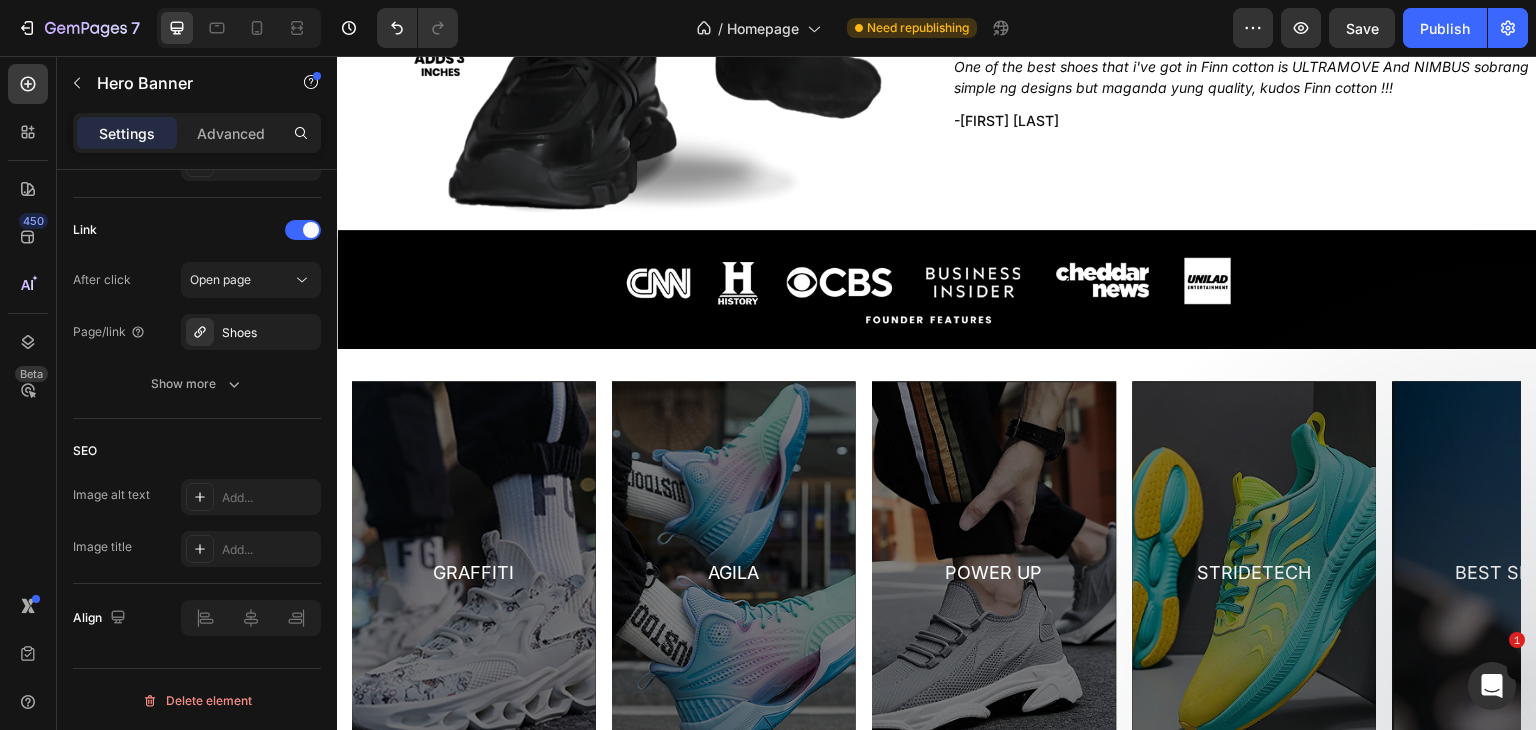 click on "450 Beta" at bounding box center (28, 393) 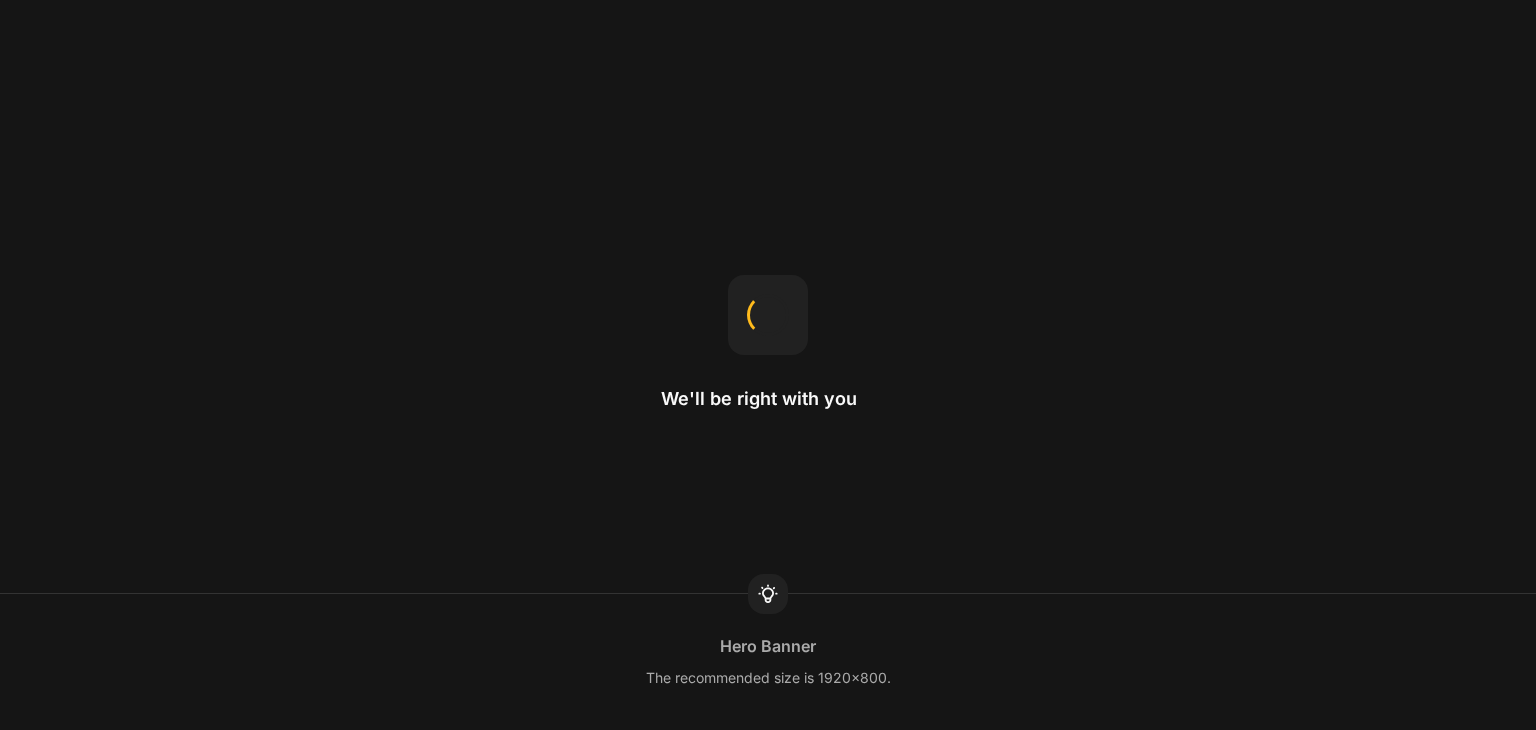 scroll, scrollTop: 0, scrollLeft: 0, axis: both 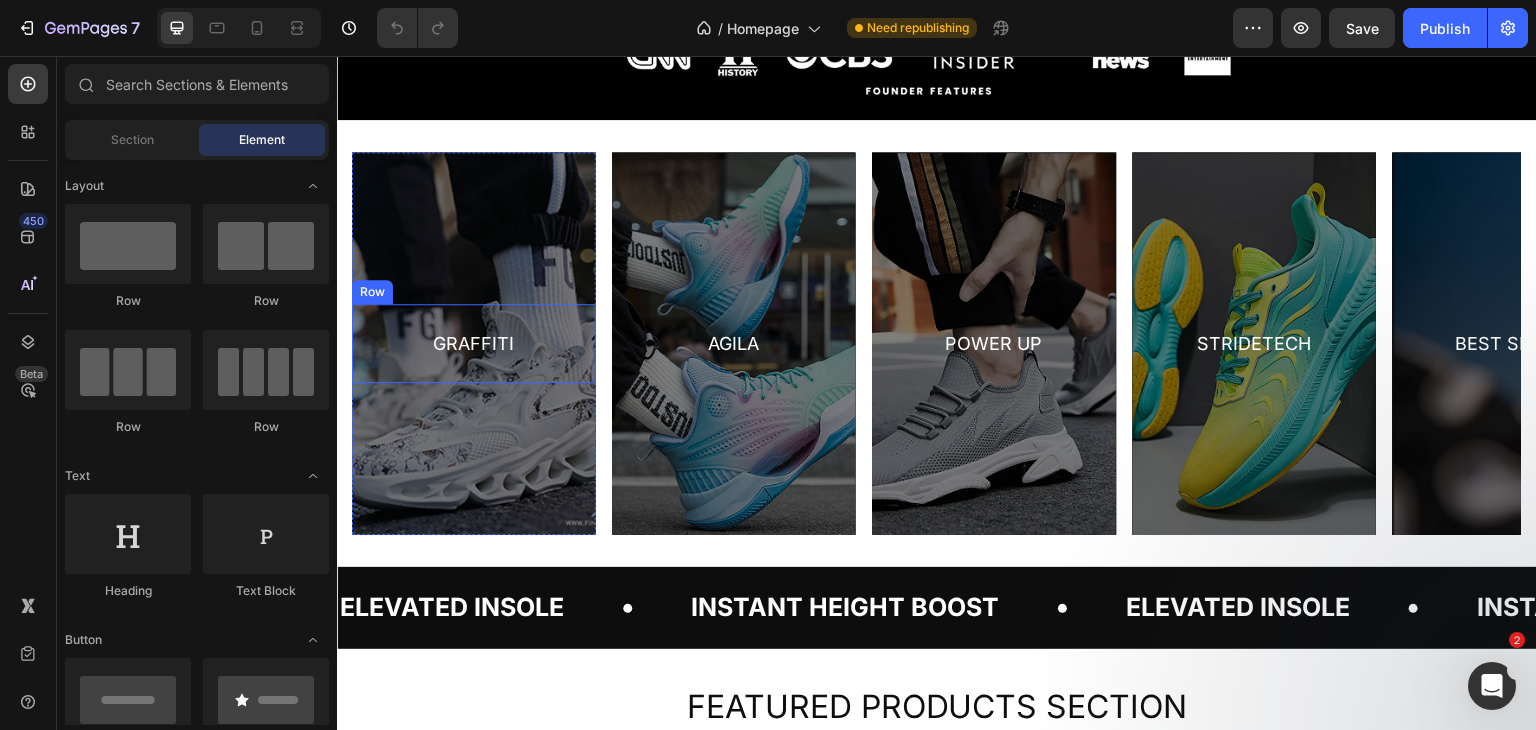 click on "Graffiti Text Block Row" at bounding box center [474, 343] 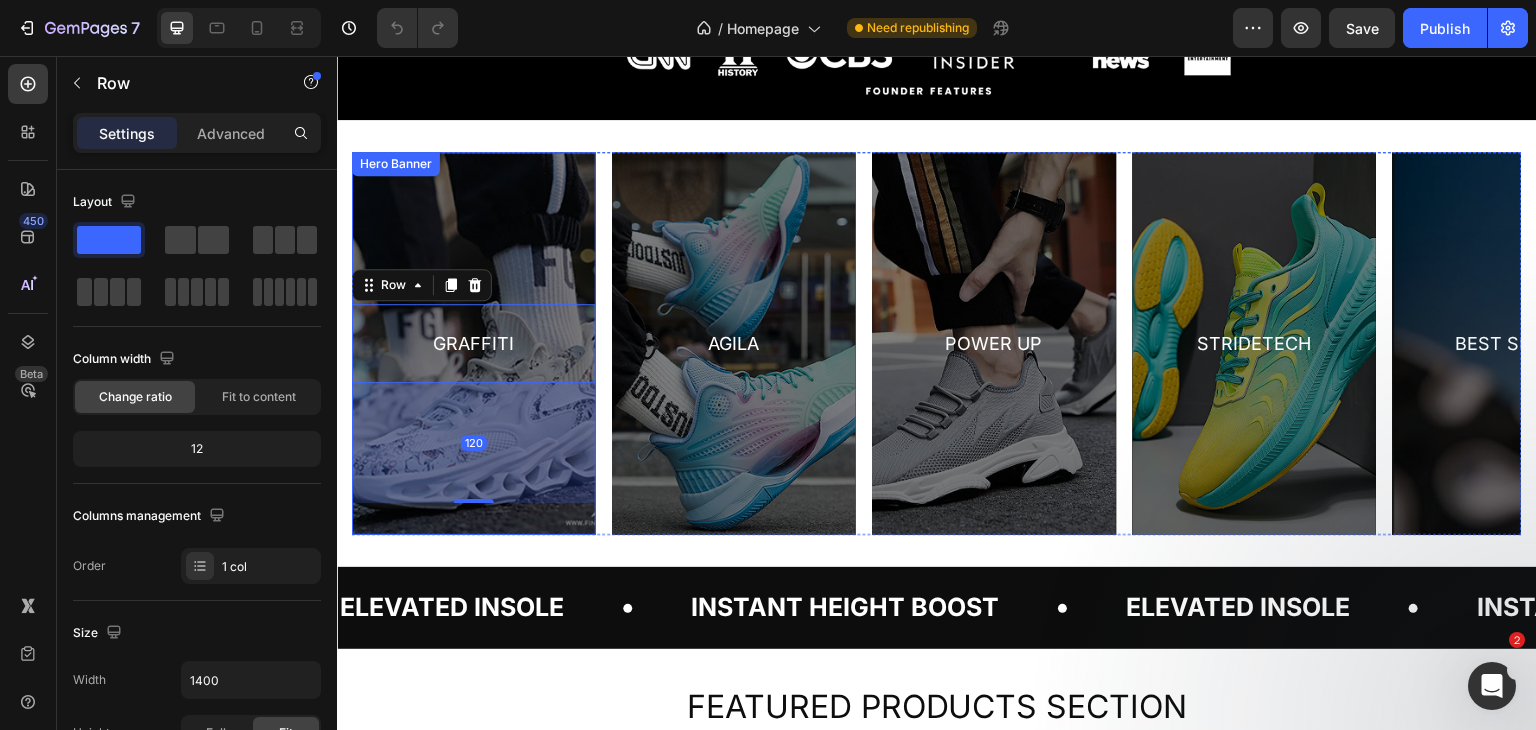 click on "Graffiti Text Block Row   120" at bounding box center [474, 343] 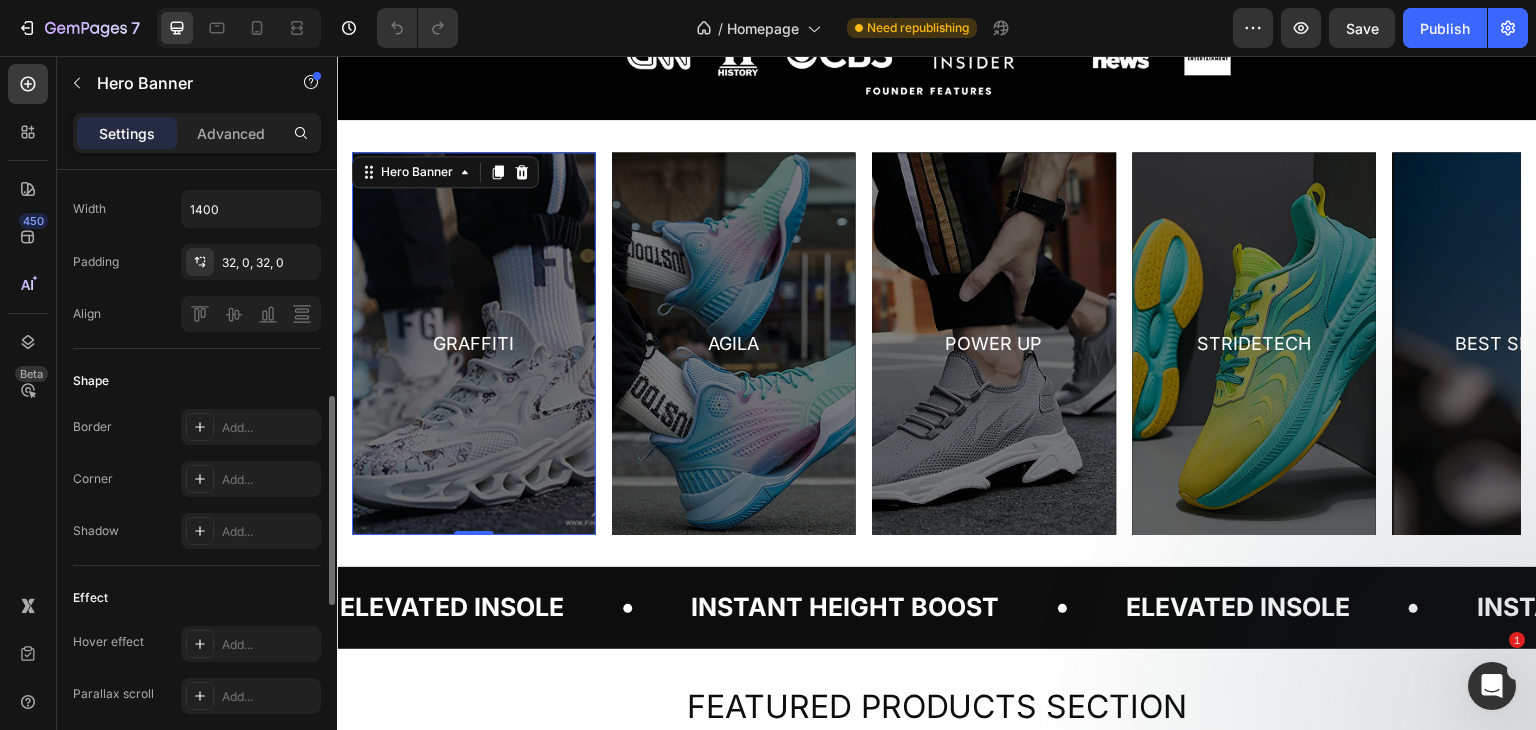 scroll, scrollTop: 1000, scrollLeft: 0, axis: vertical 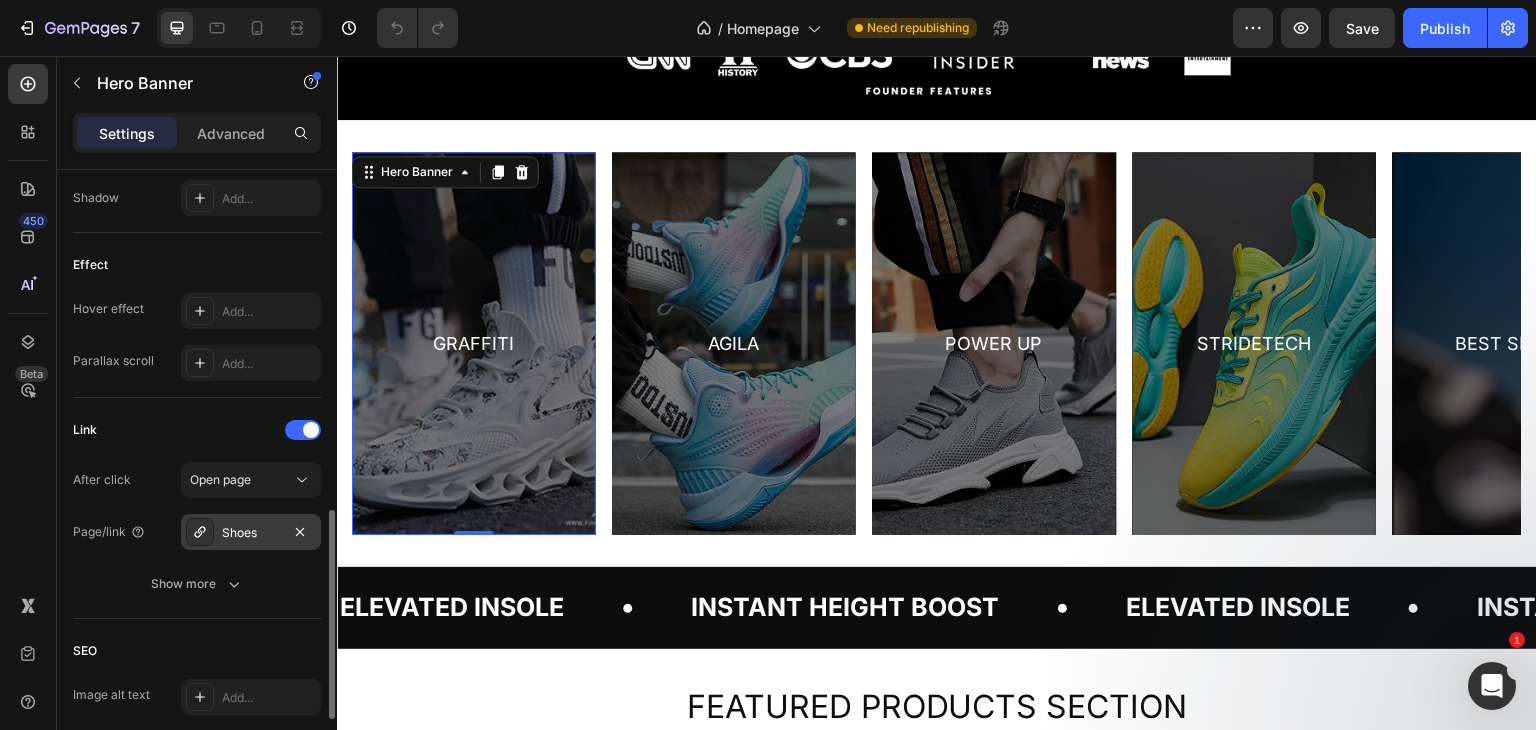 click on "Shoes" at bounding box center [251, 533] 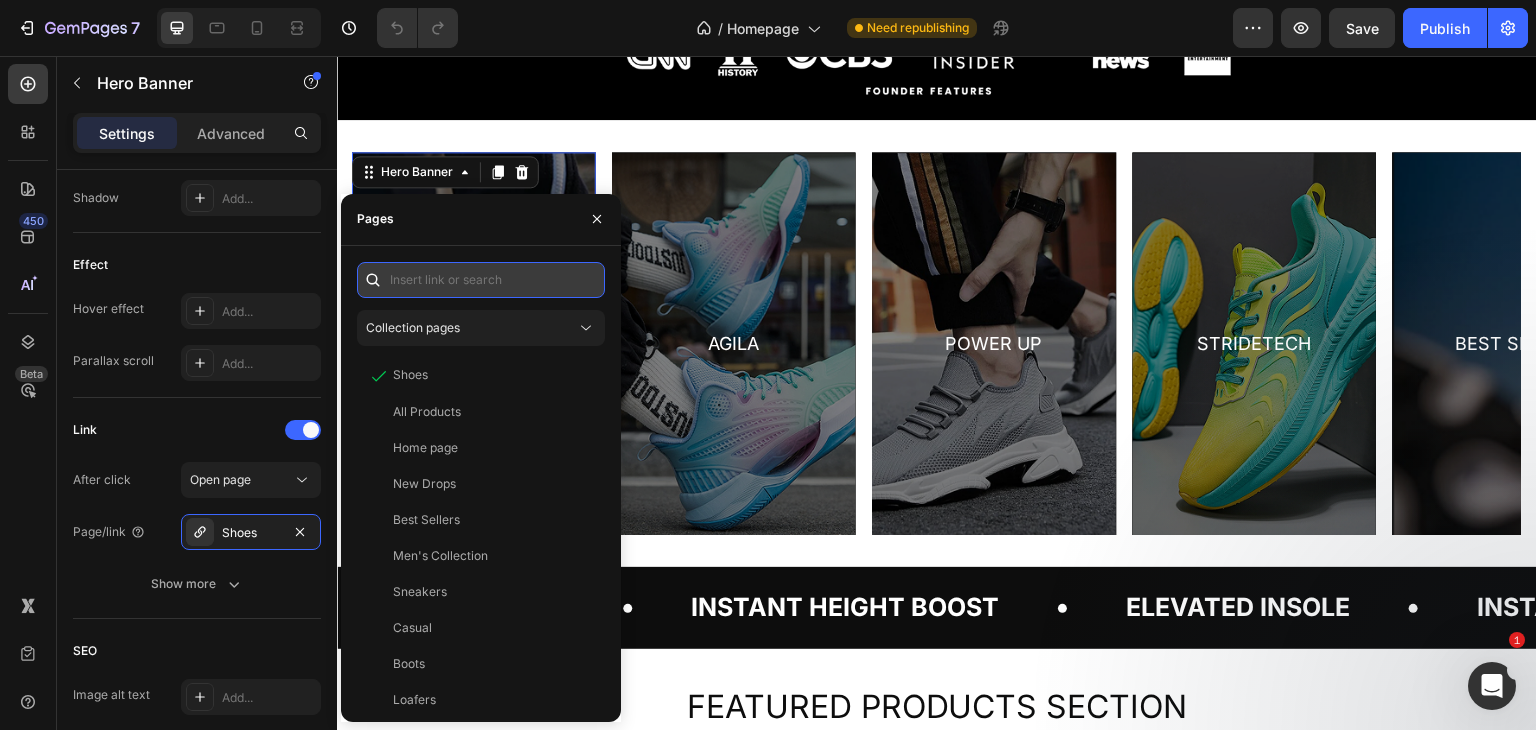 click at bounding box center [481, 280] 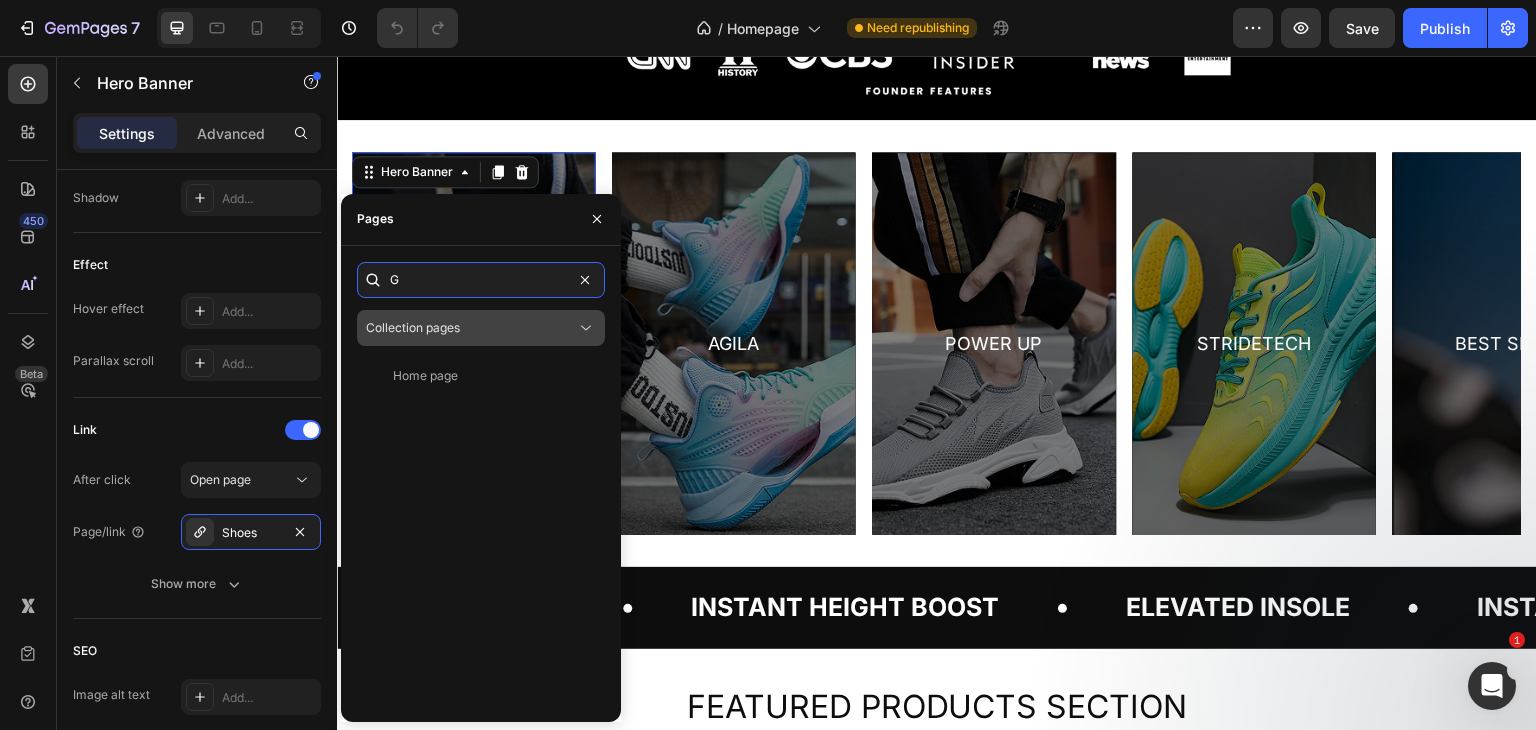 type on "G" 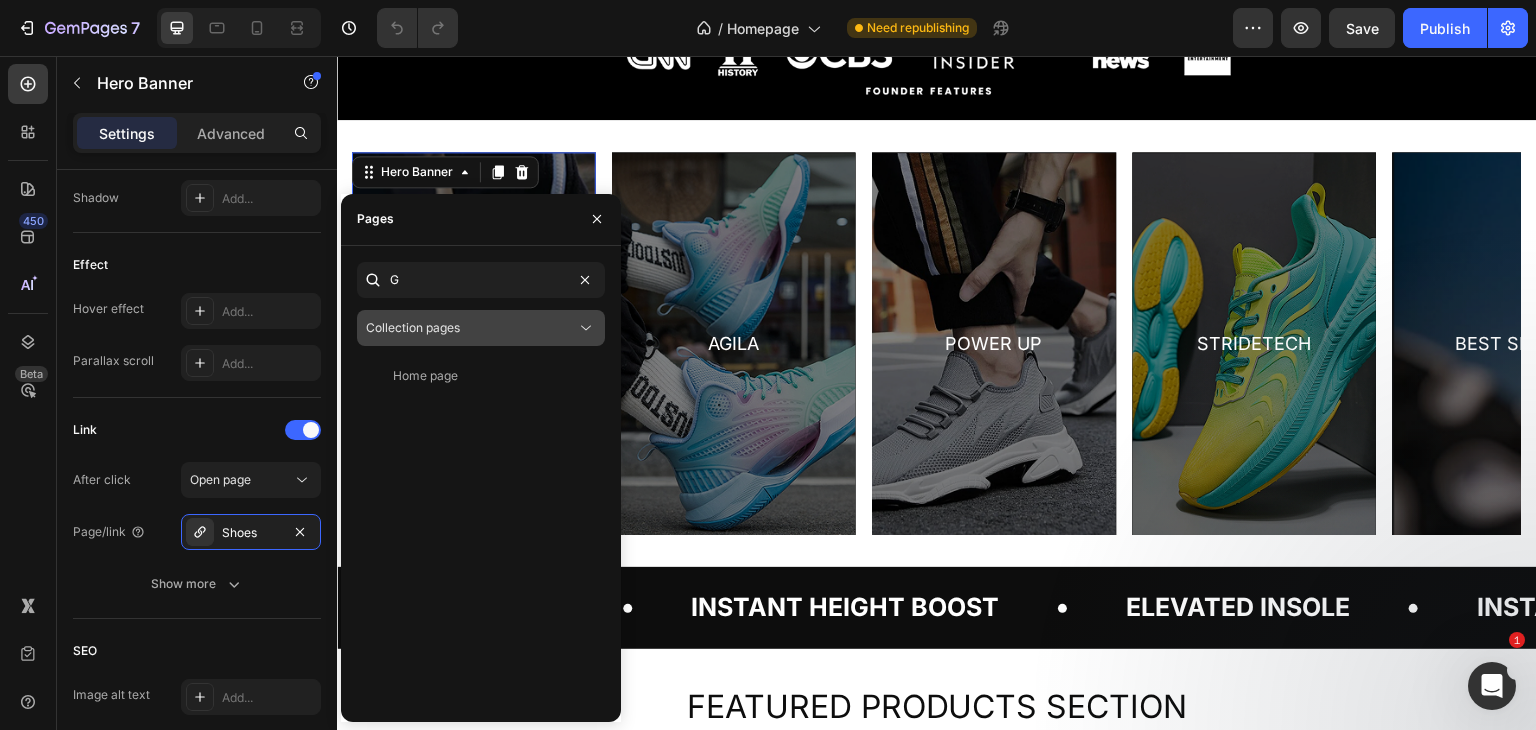 click on "Collection pages" 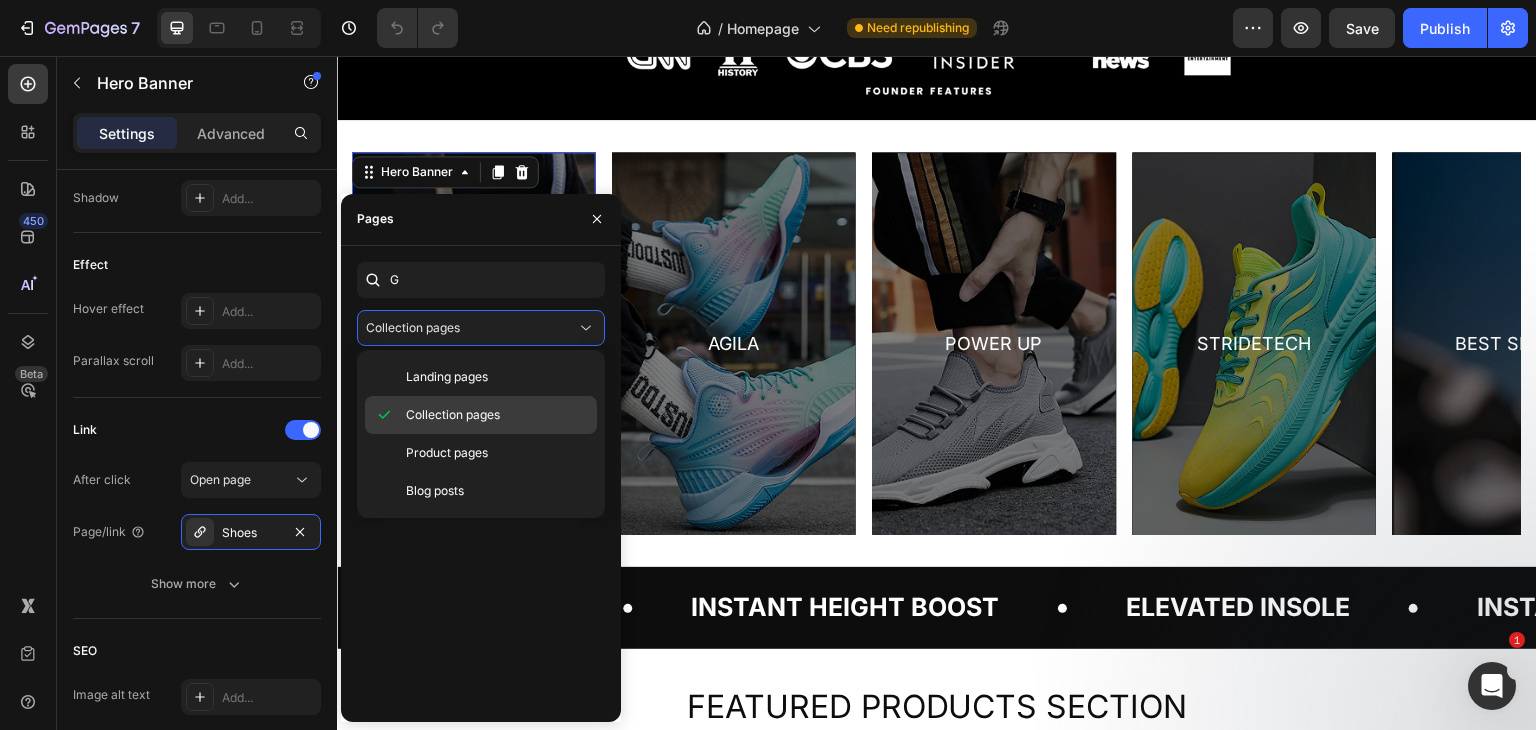 click on "Collection pages" 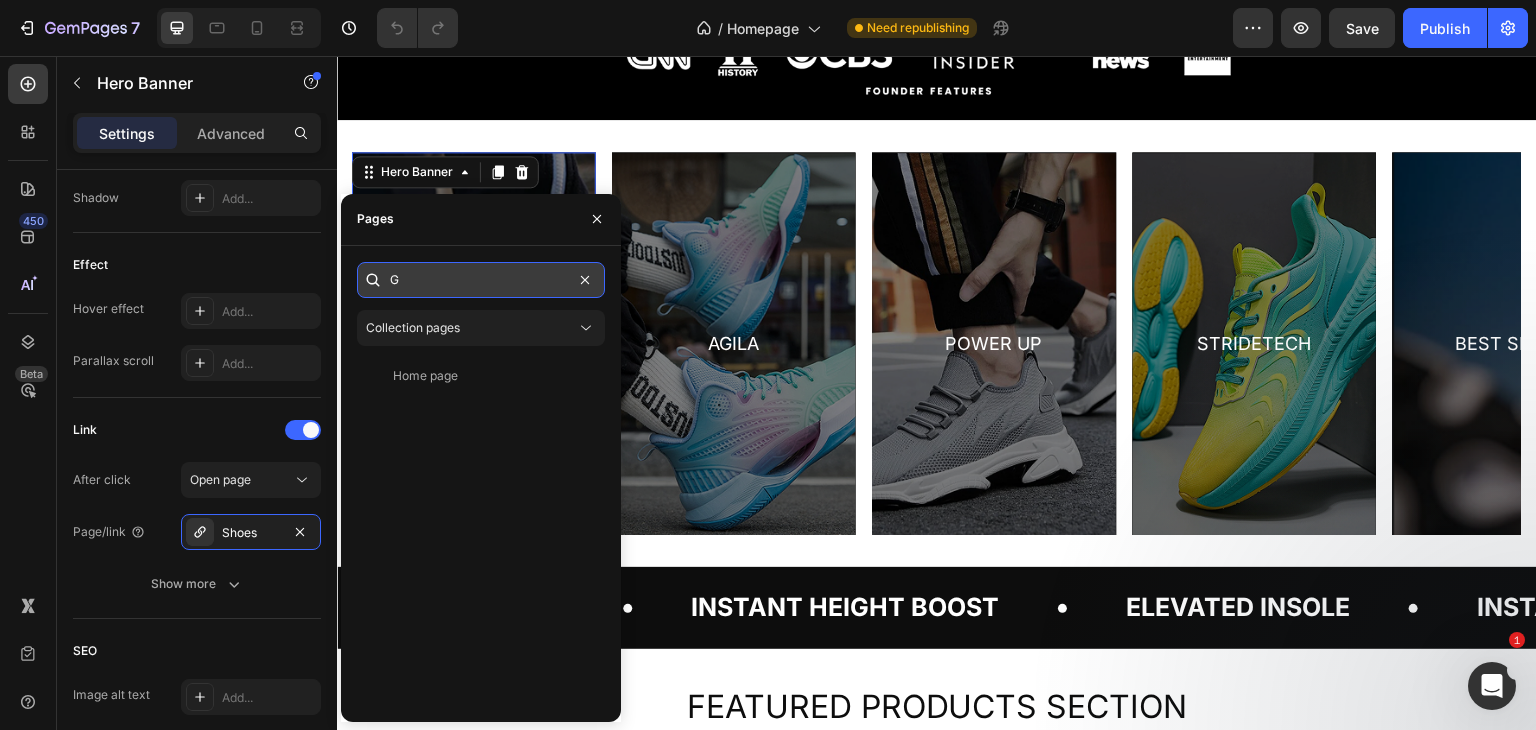 click on "G" at bounding box center [481, 280] 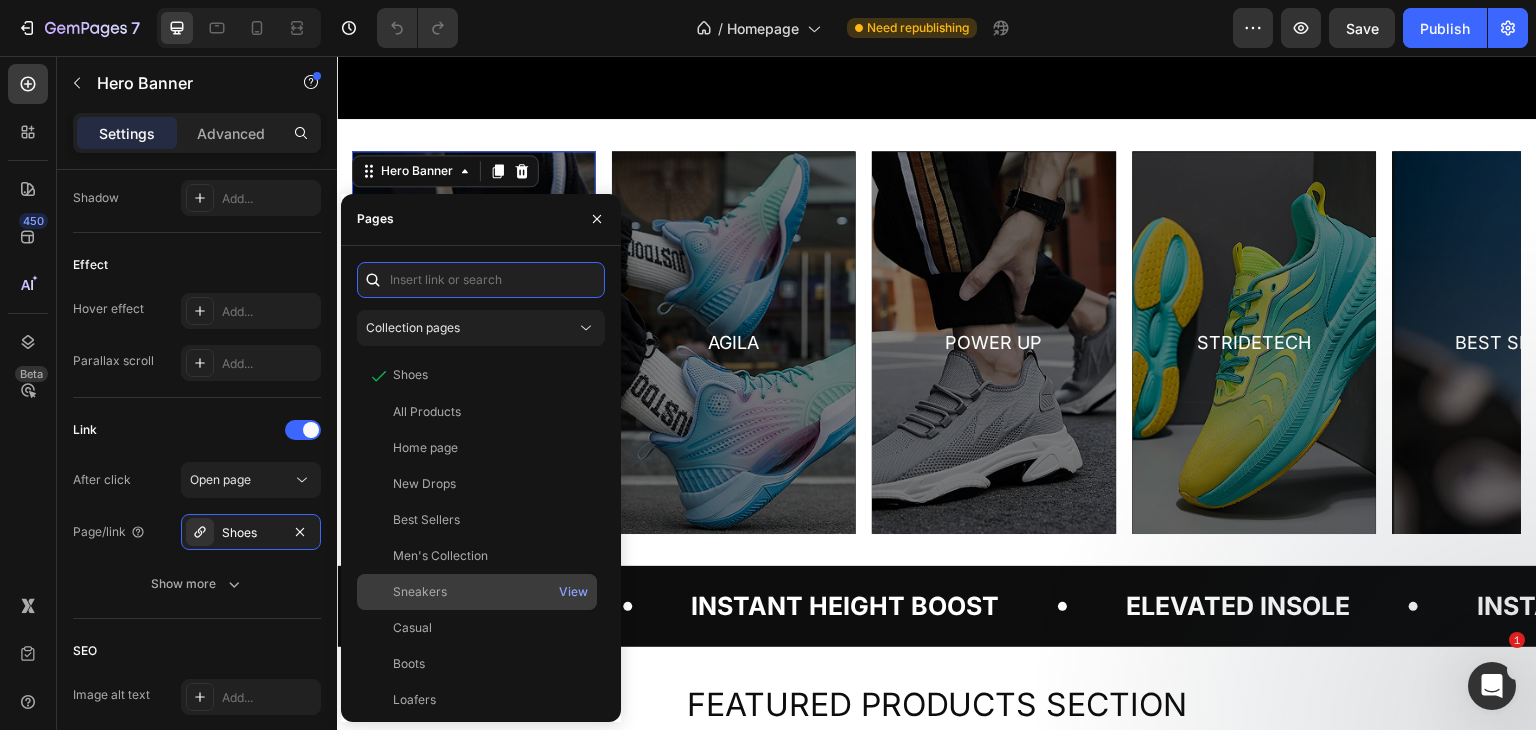 scroll, scrollTop: 228, scrollLeft: 0, axis: vertical 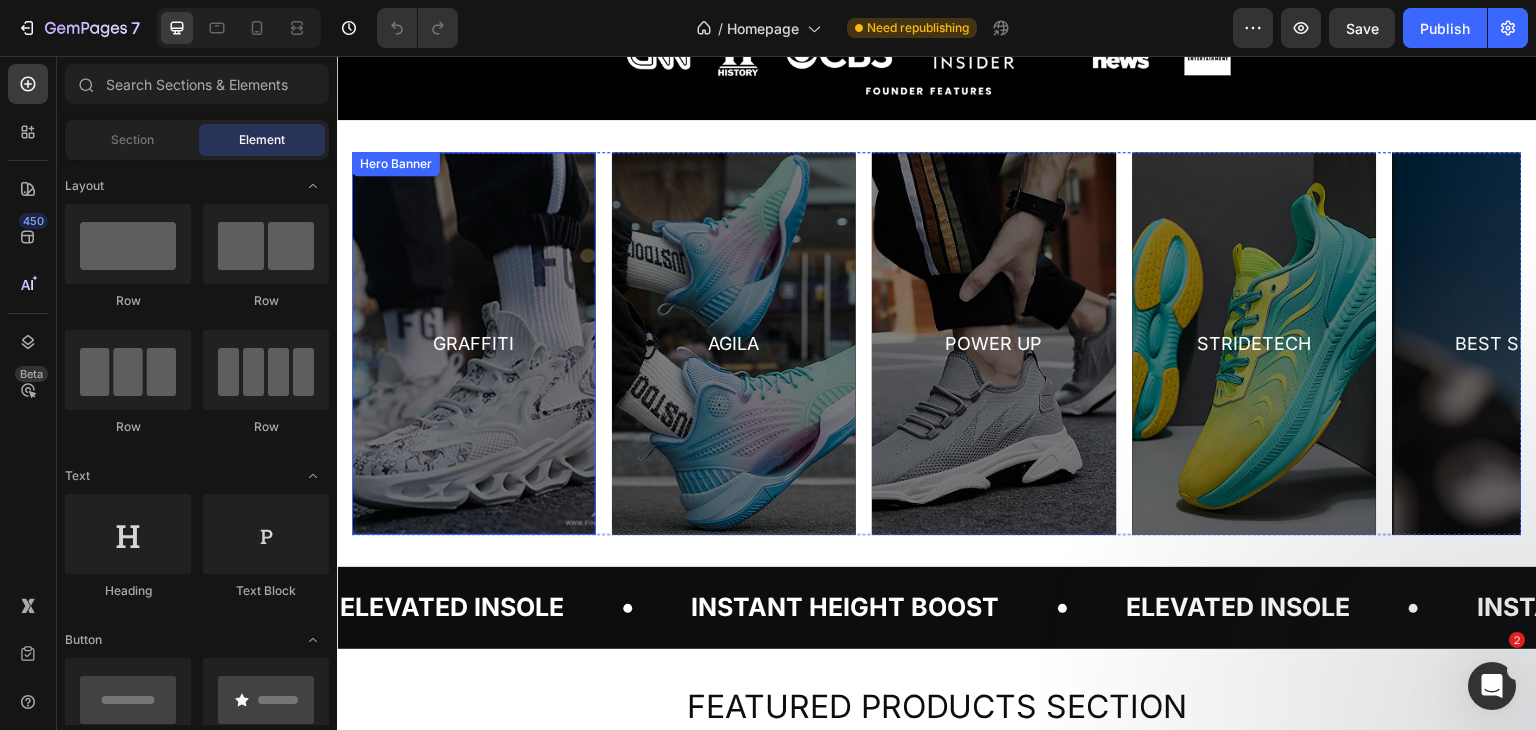 click on "Graffiti Text Block Row" at bounding box center (474, 343) 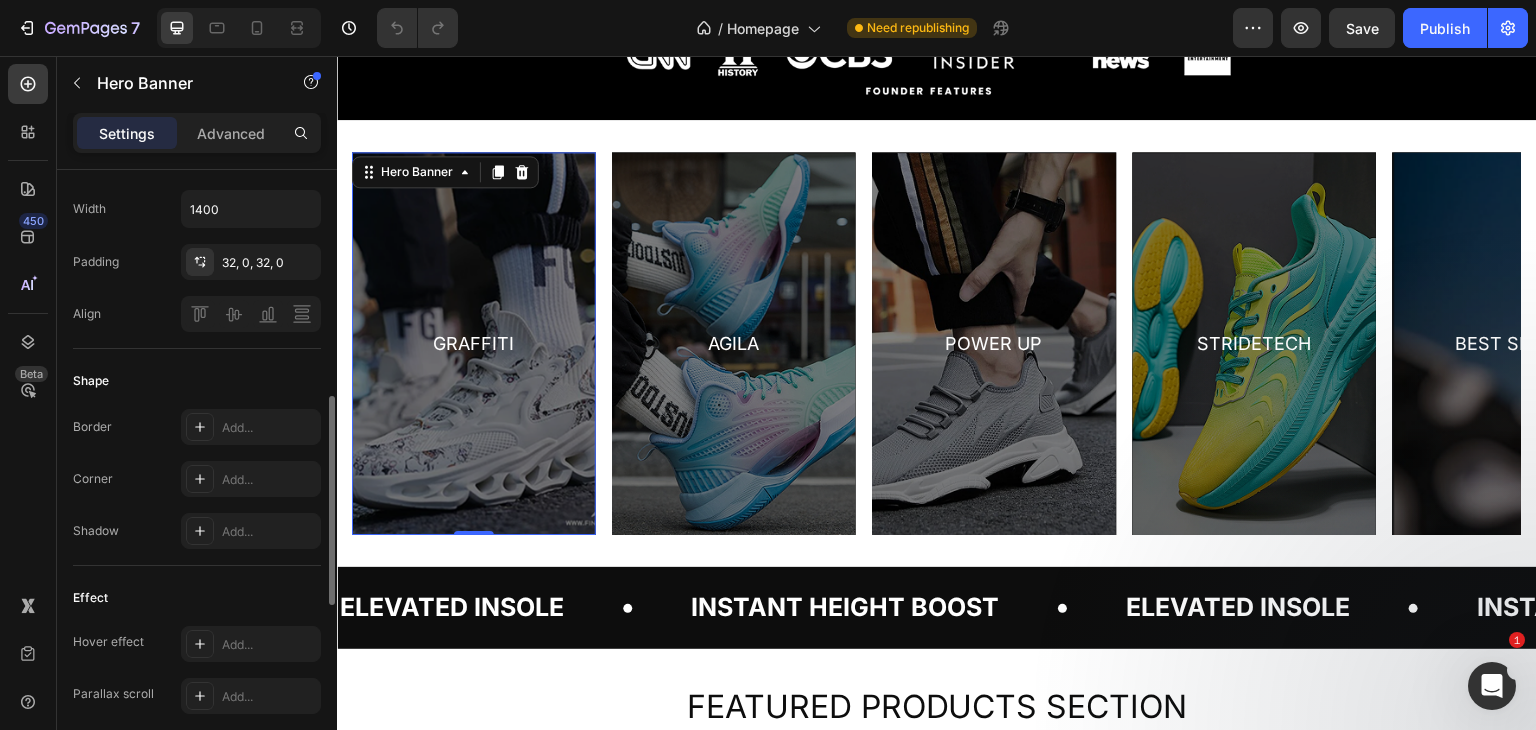 scroll, scrollTop: 1000, scrollLeft: 0, axis: vertical 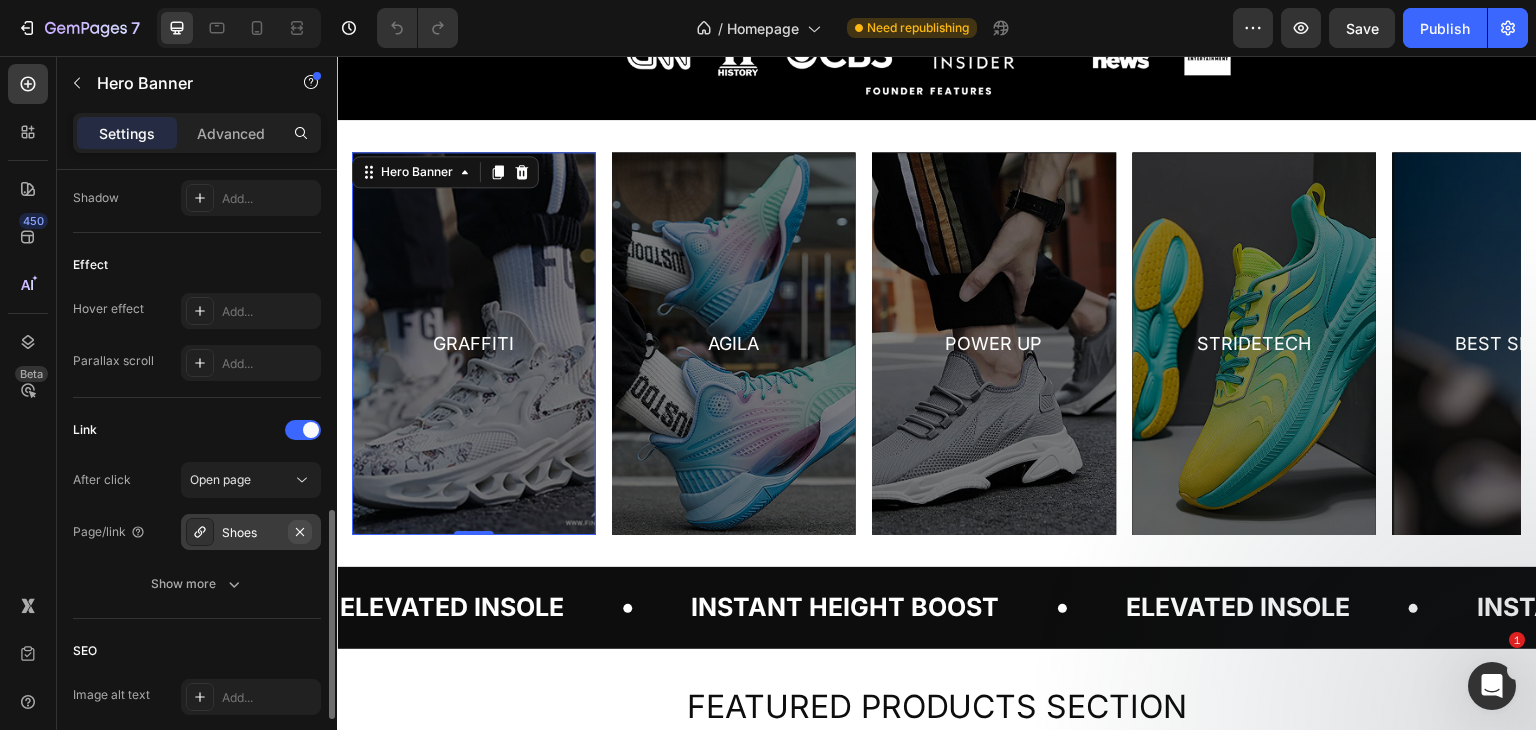 click 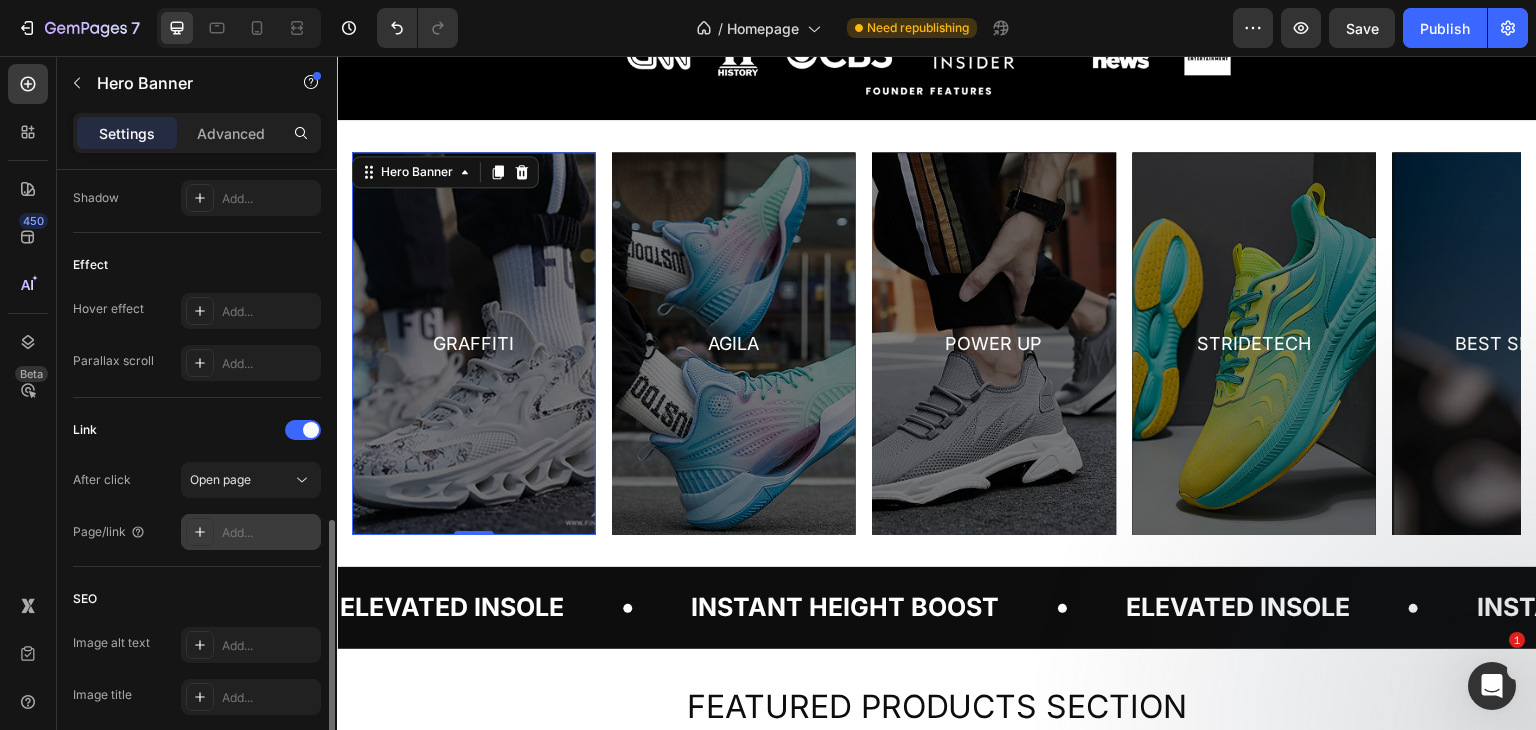 click on "Add..." at bounding box center (269, 533) 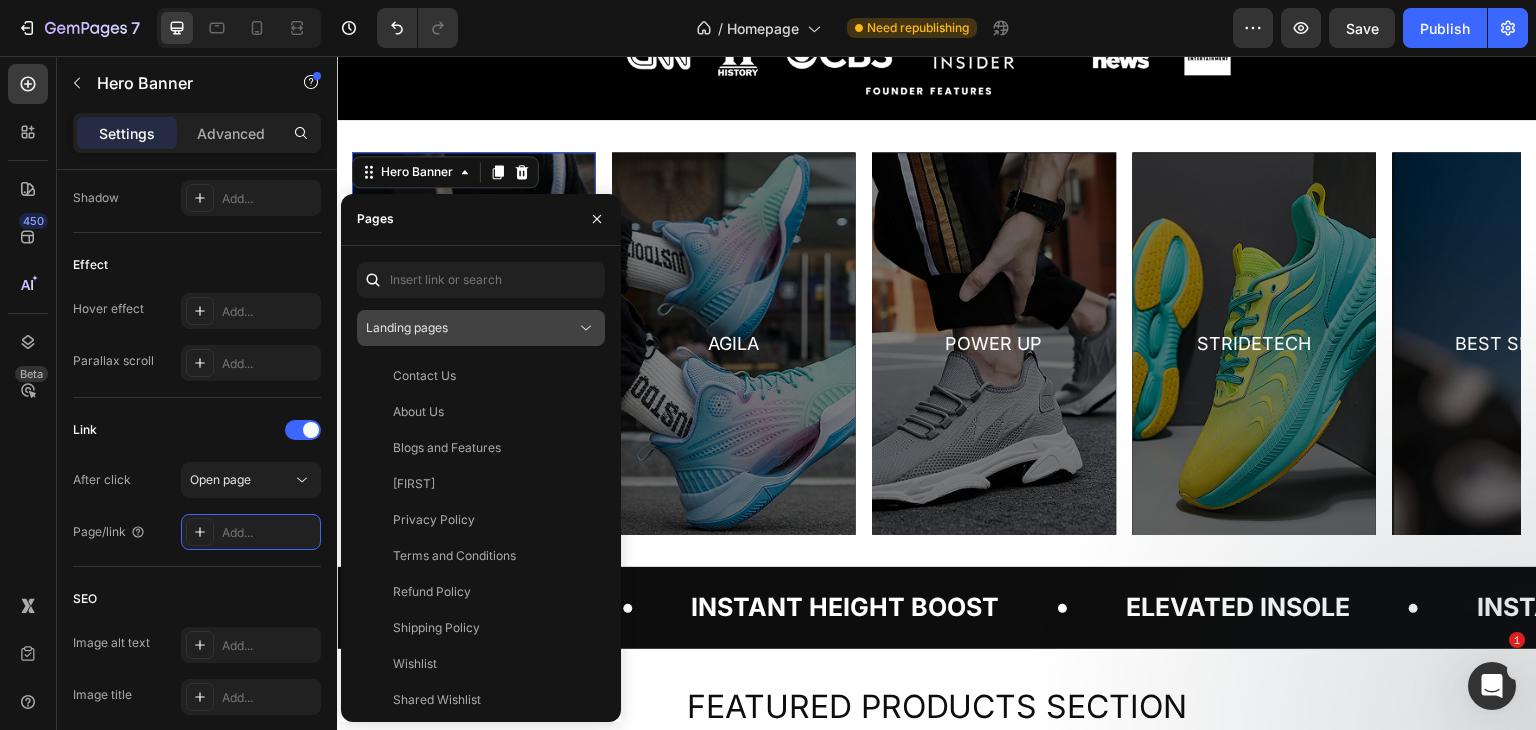 click on "Landing pages" at bounding box center [407, 327] 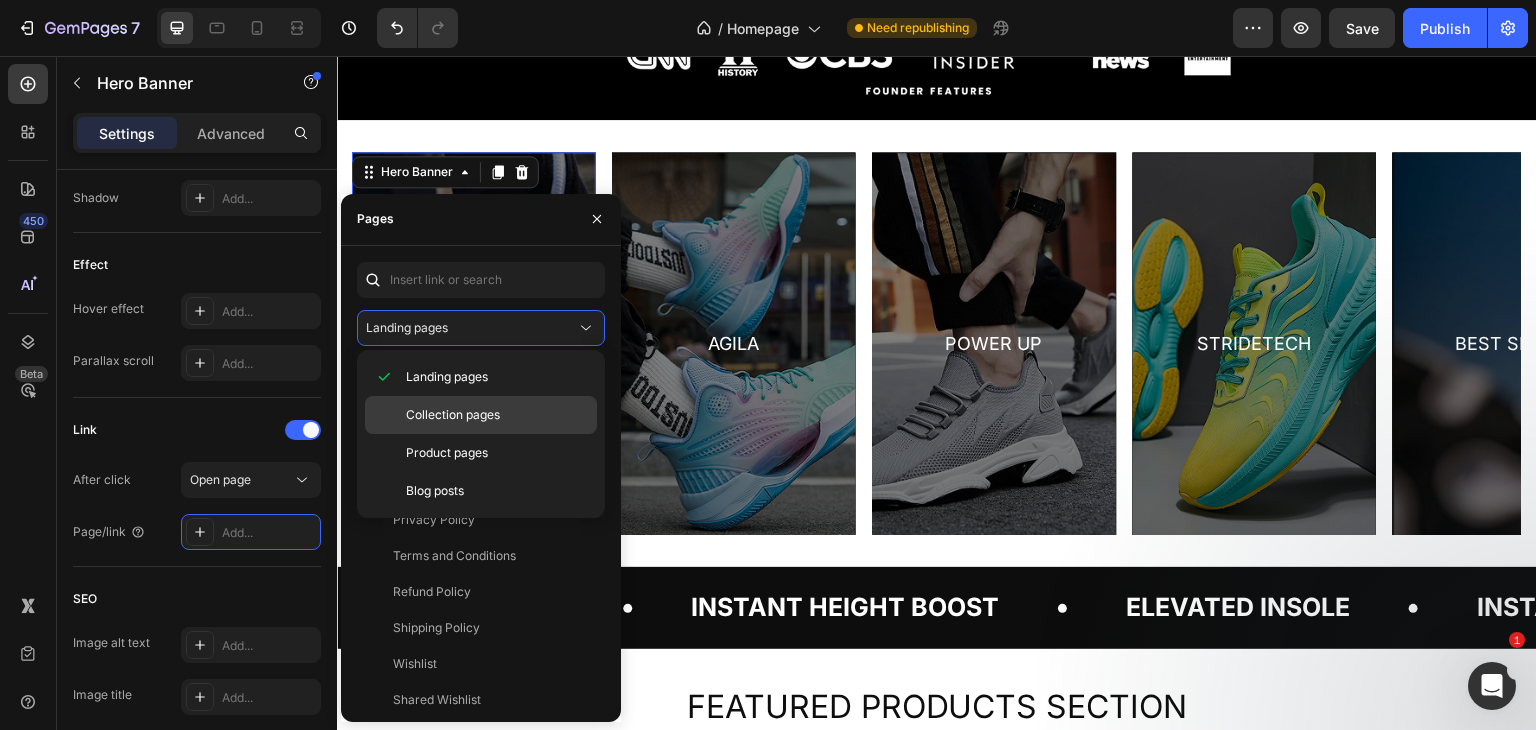 click on "Collection pages" 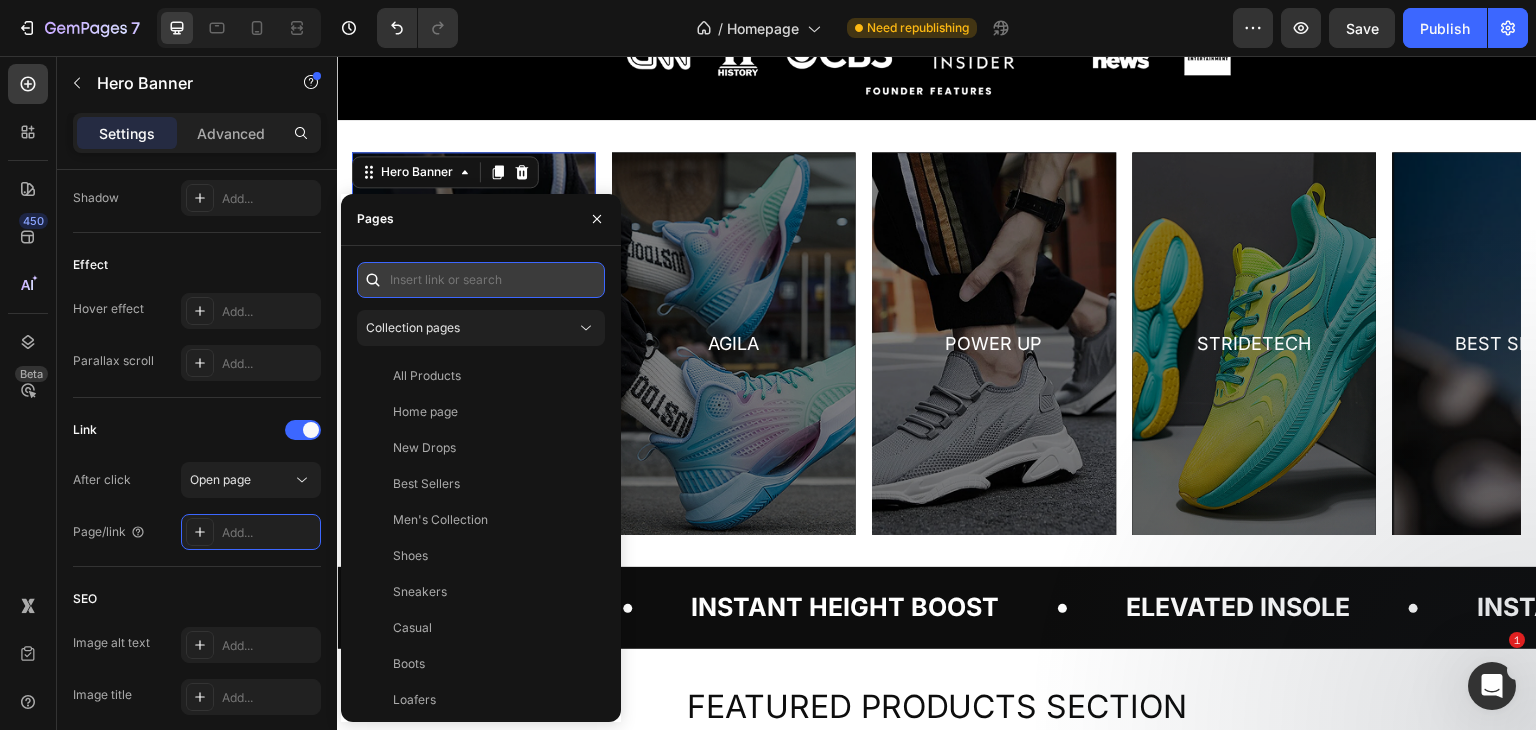 click at bounding box center (481, 280) 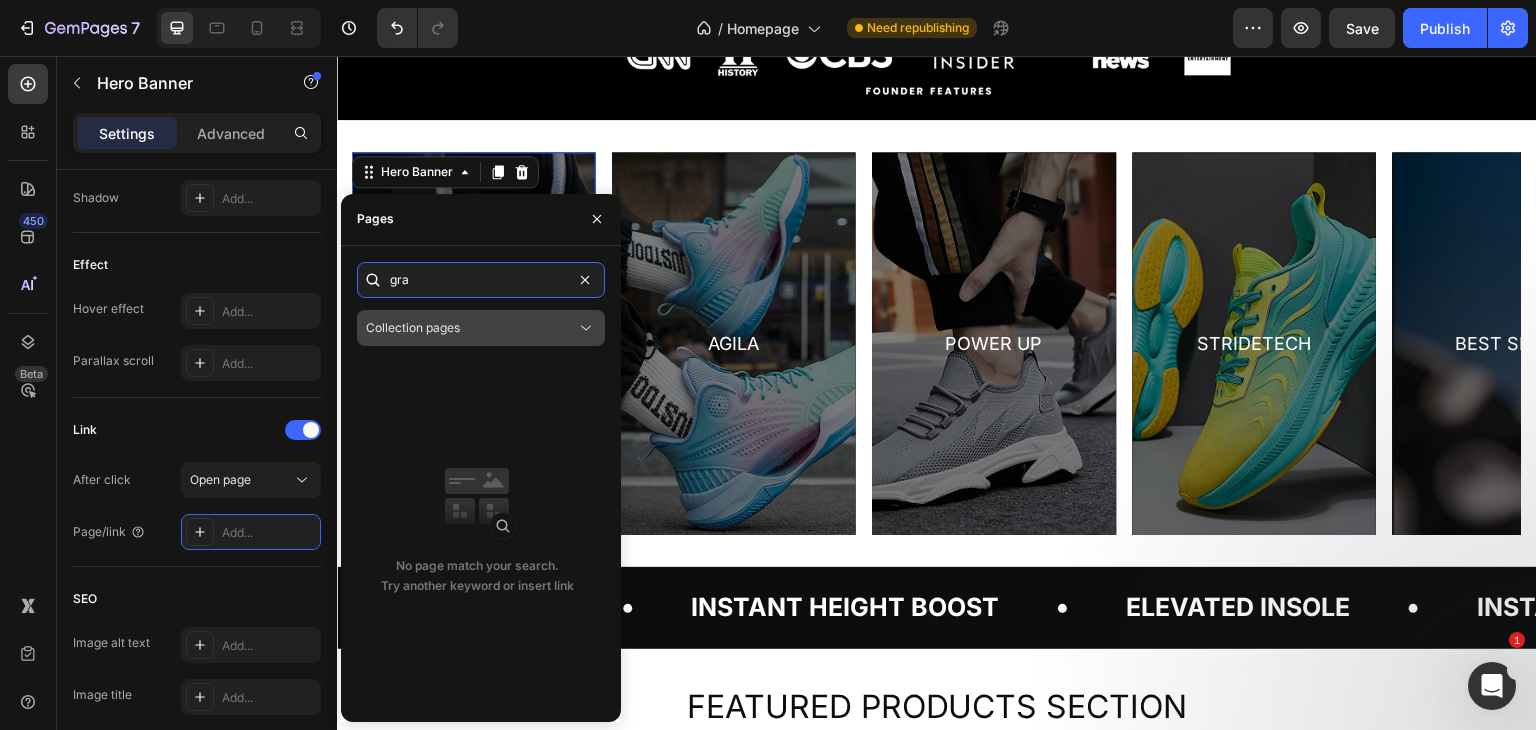 type on "gra" 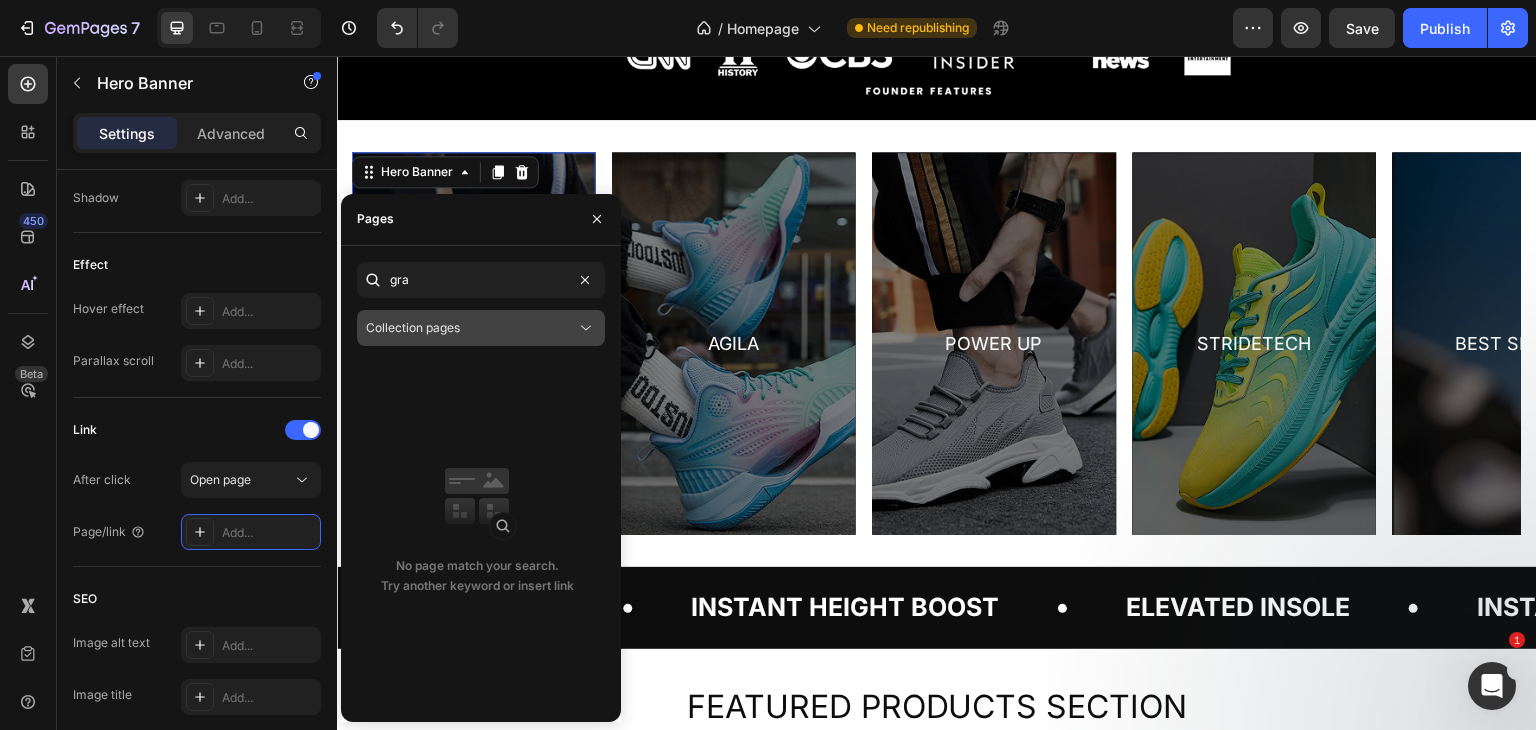 click 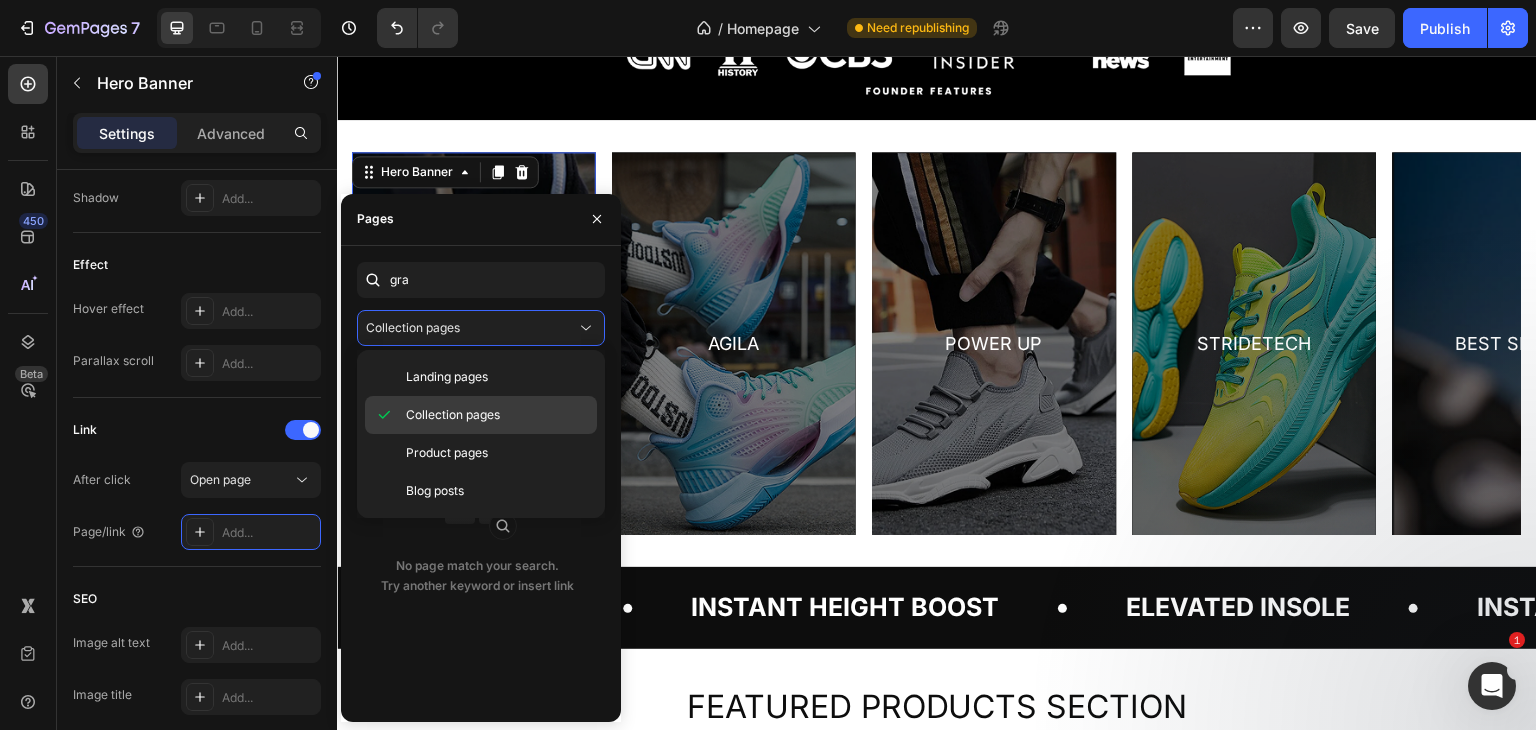 click on "Collection pages" at bounding box center [453, 415] 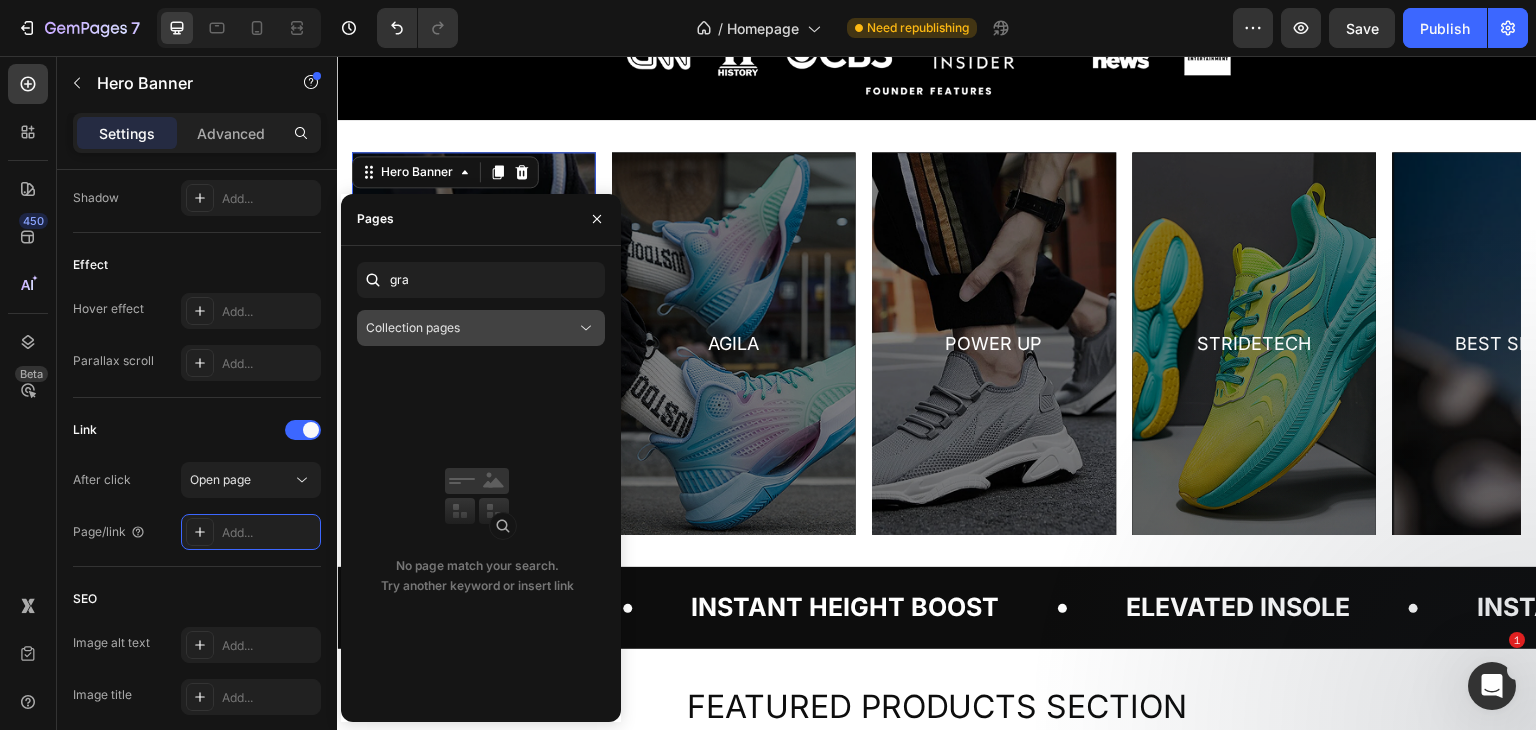 click on "Collection pages" at bounding box center [413, 327] 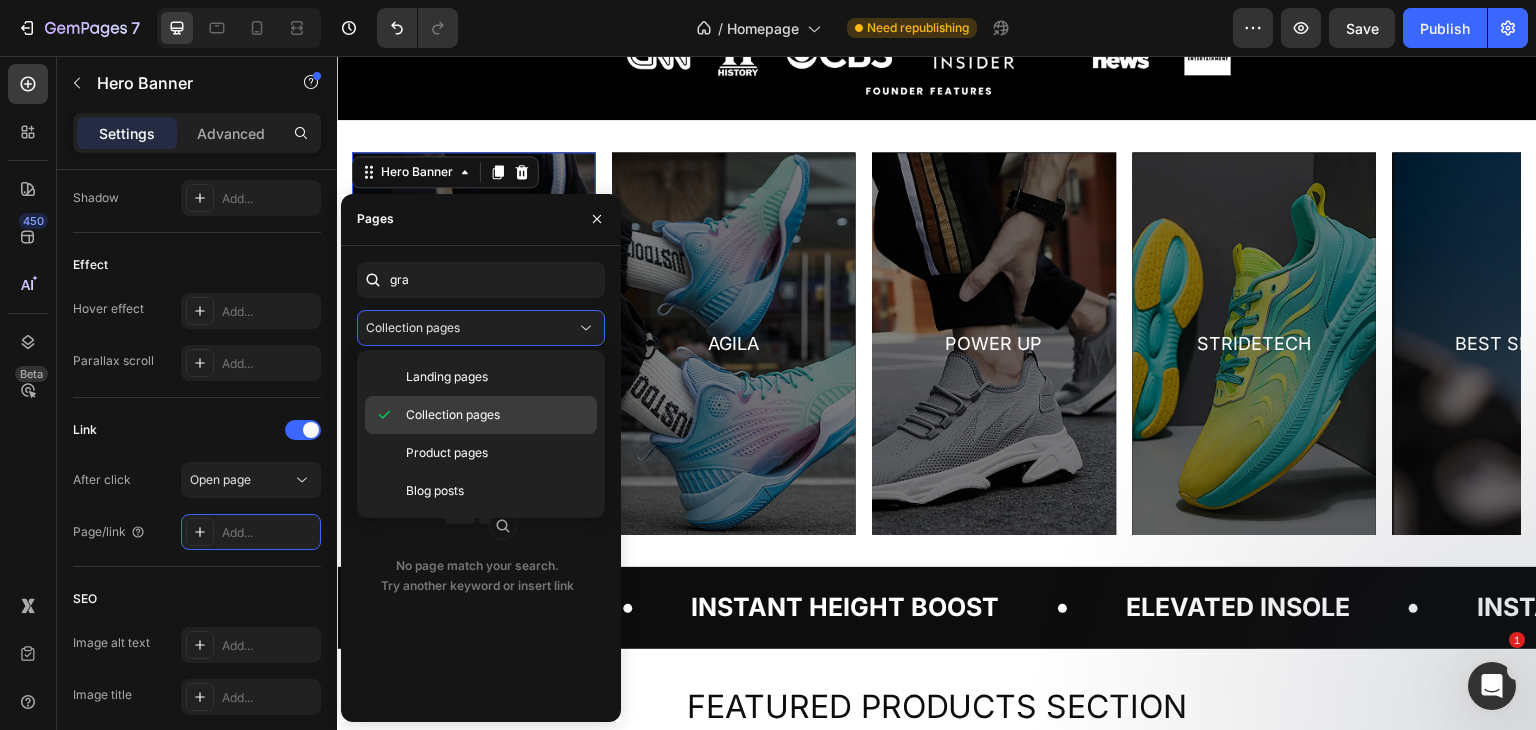 click on "Collection pages" 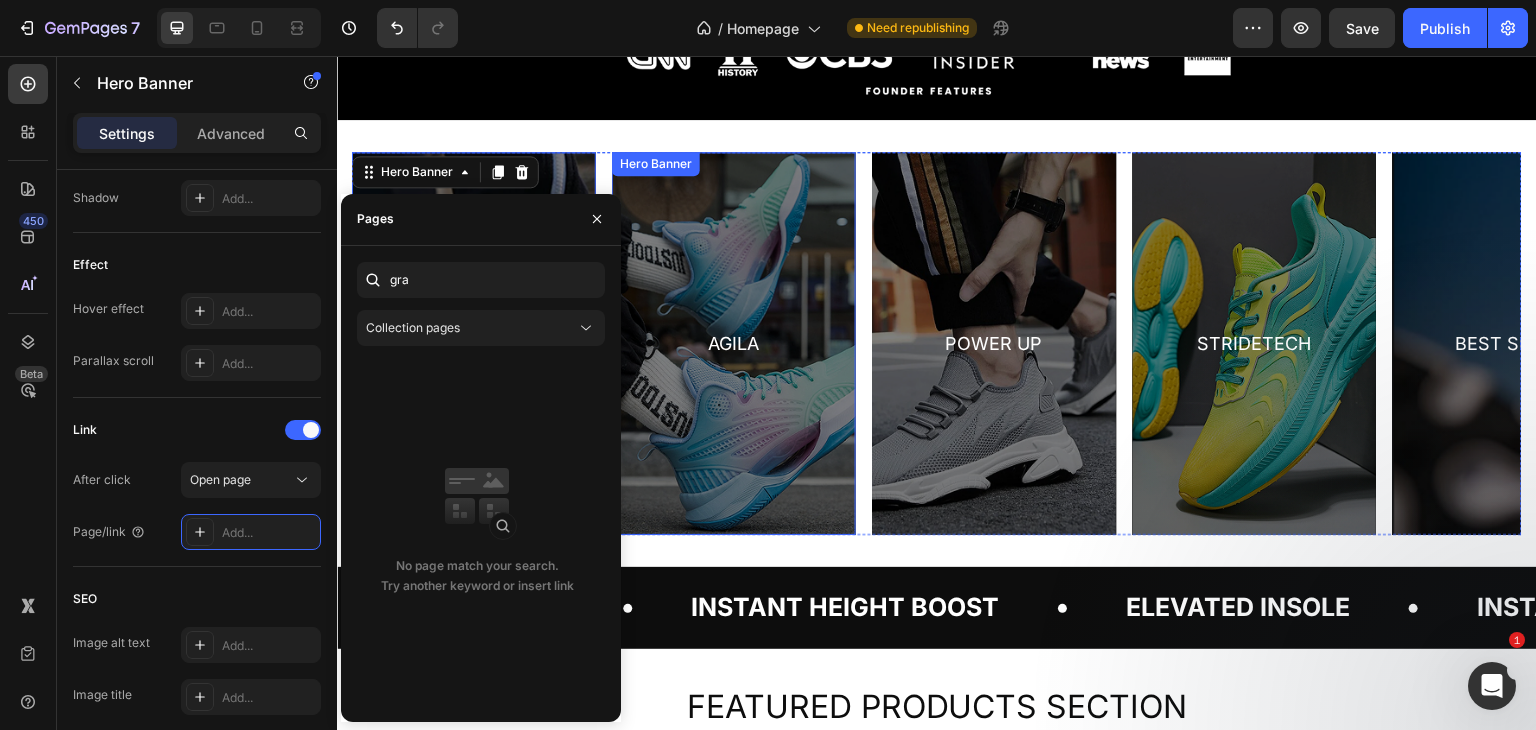 click on "AGILA Text Block Row" at bounding box center (734, 343) 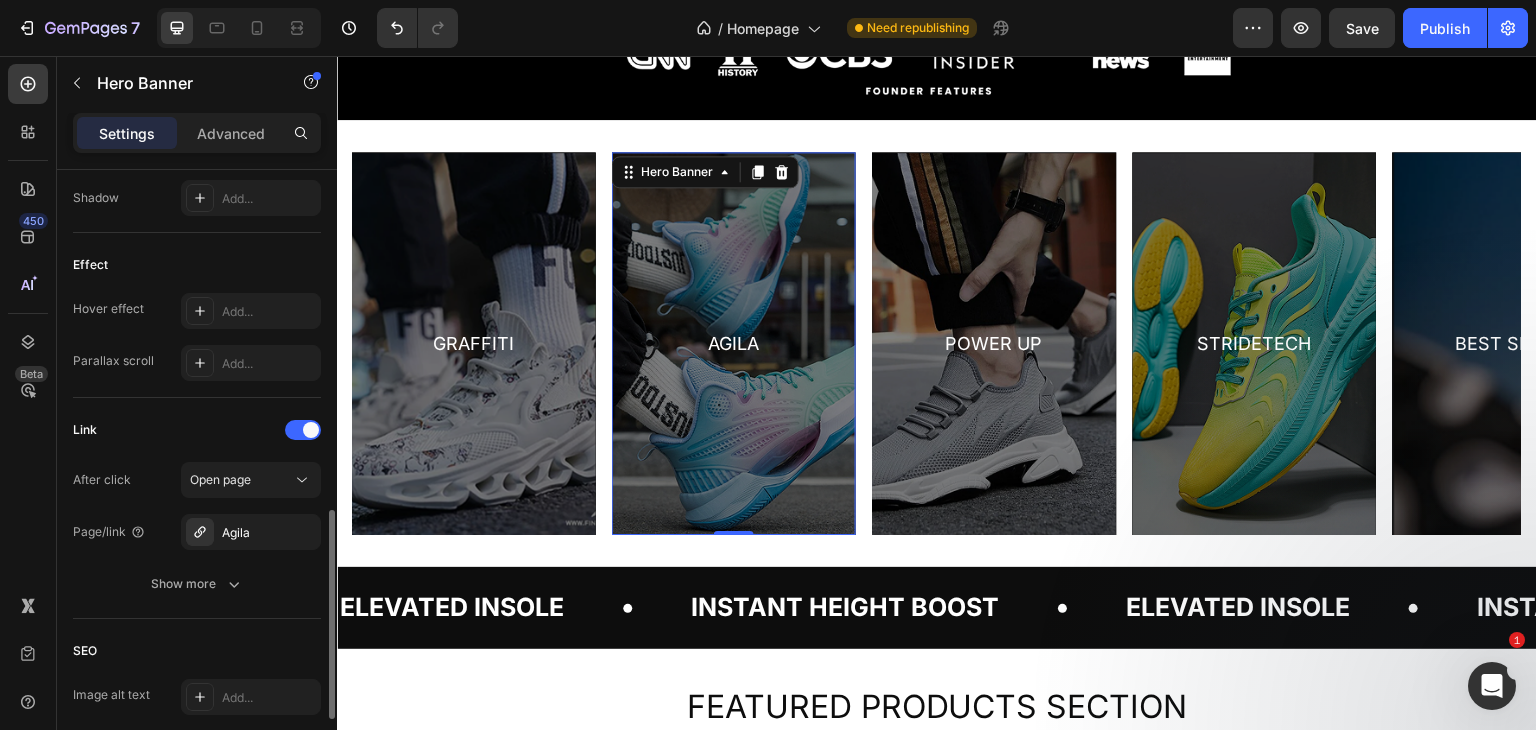 scroll, scrollTop: 1000, scrollLeft: 0, axis: vertical 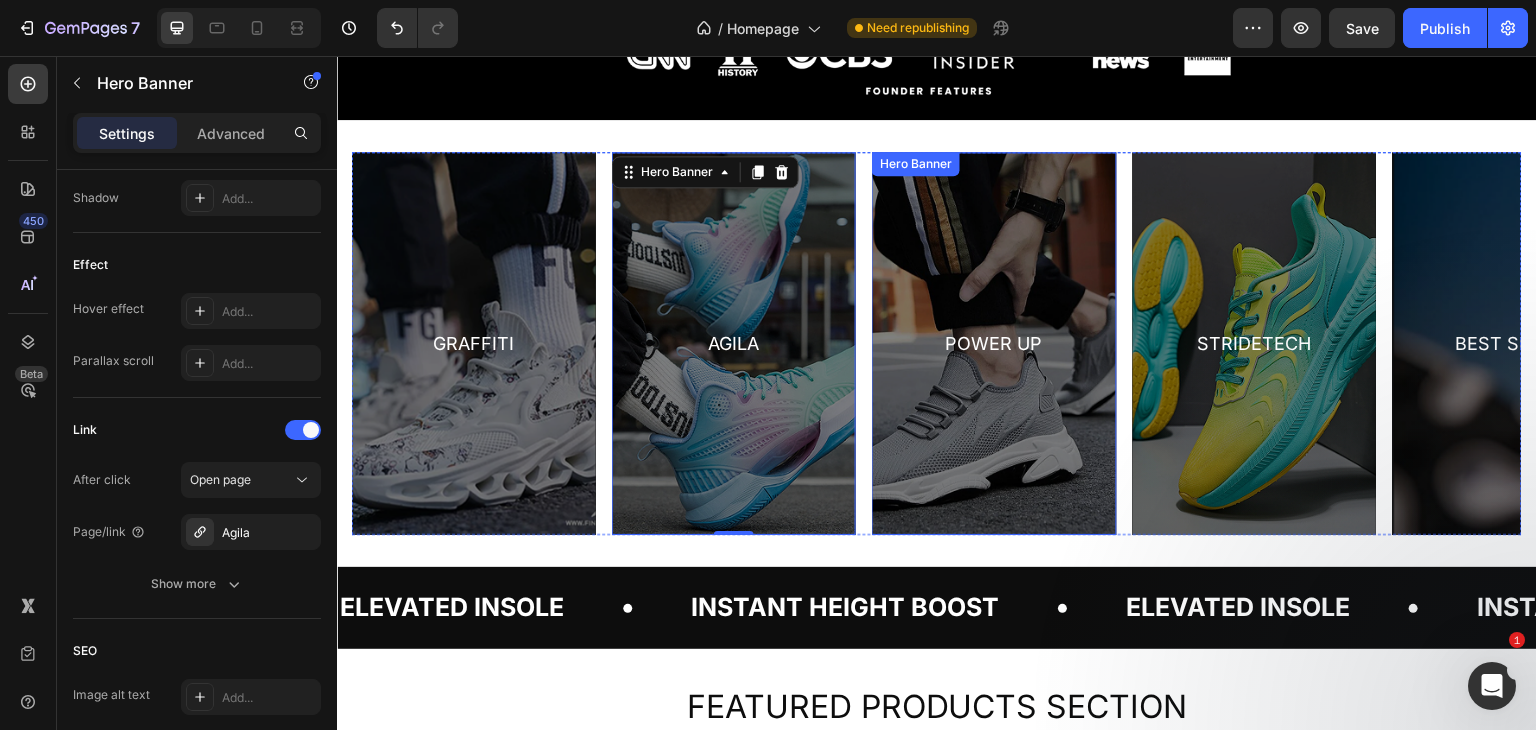 click on "POWER UP Text Block Row" at bounding box center [994, 343] 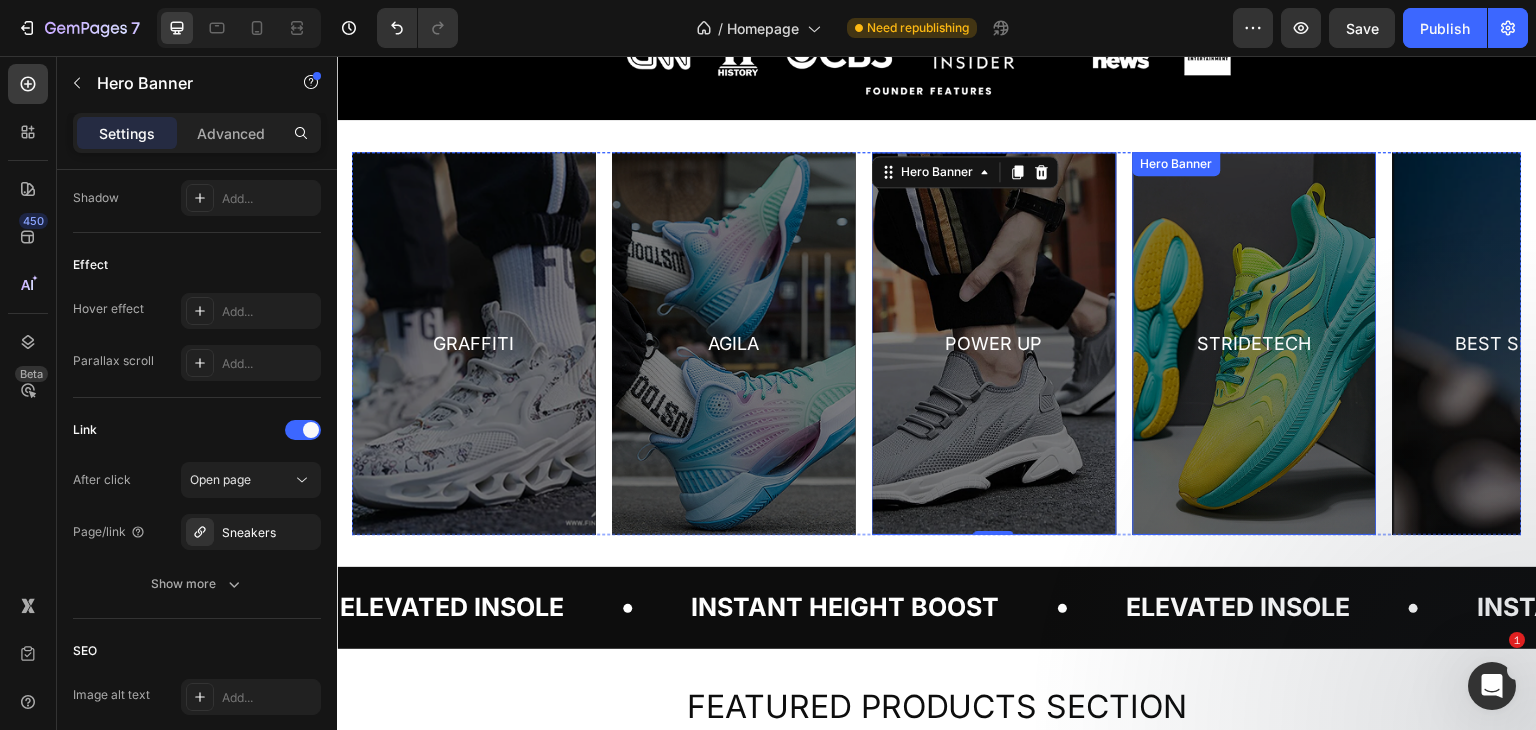 click on "STRIDETECH Text Block Row" at bounding box center (1255, 343) 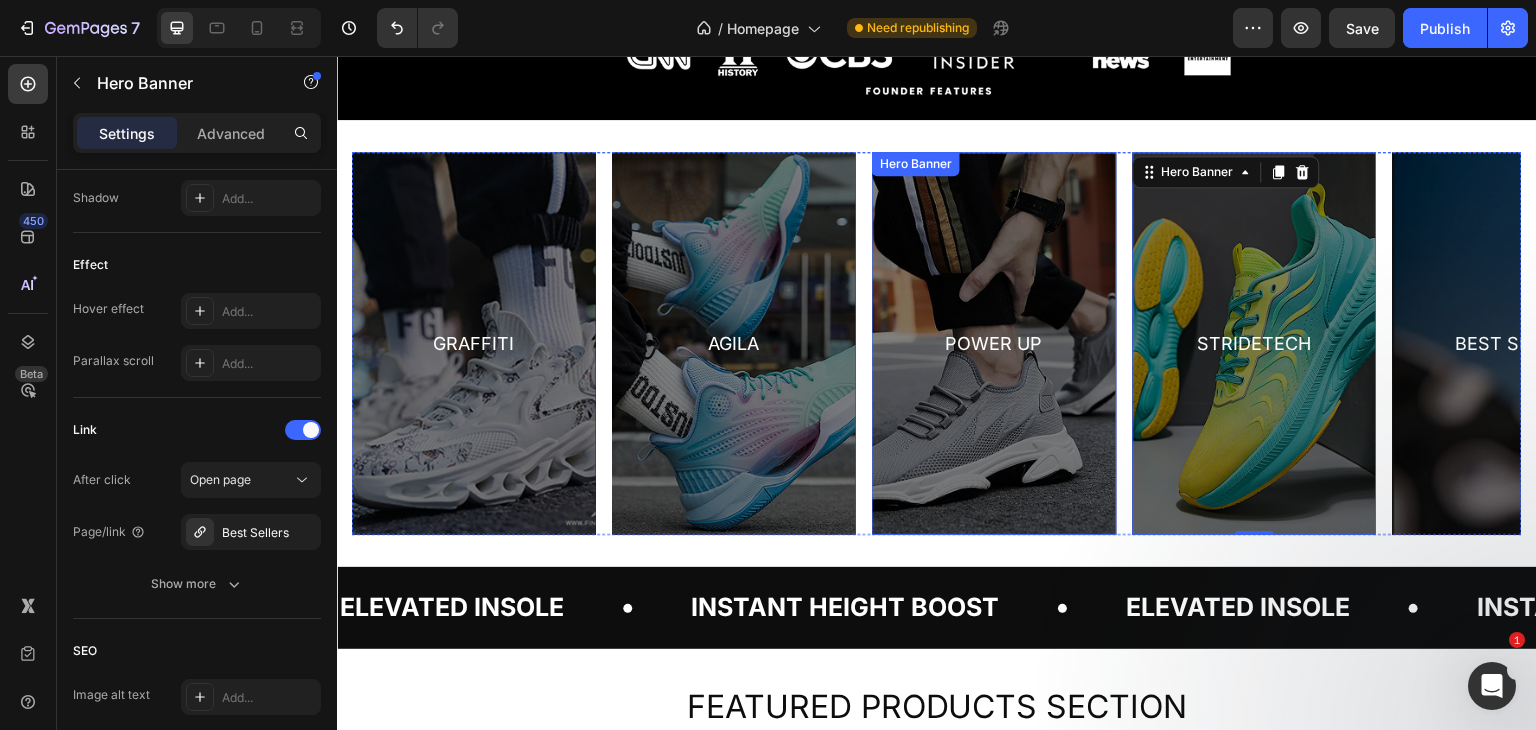click on "POWER UP Text Block Row" at bounding box center [994, 343] 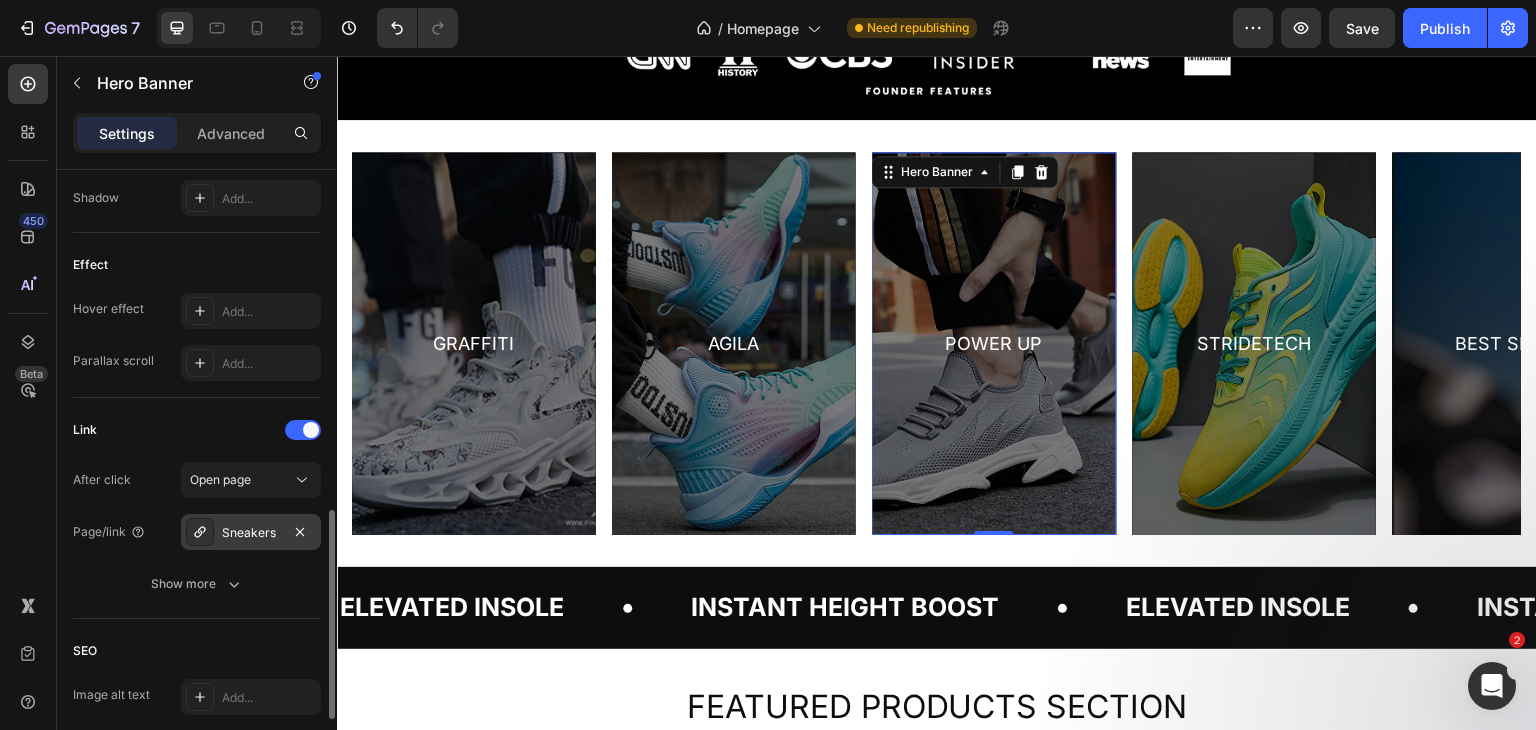 click on "Sneakers" at bounding box center [251, 533] 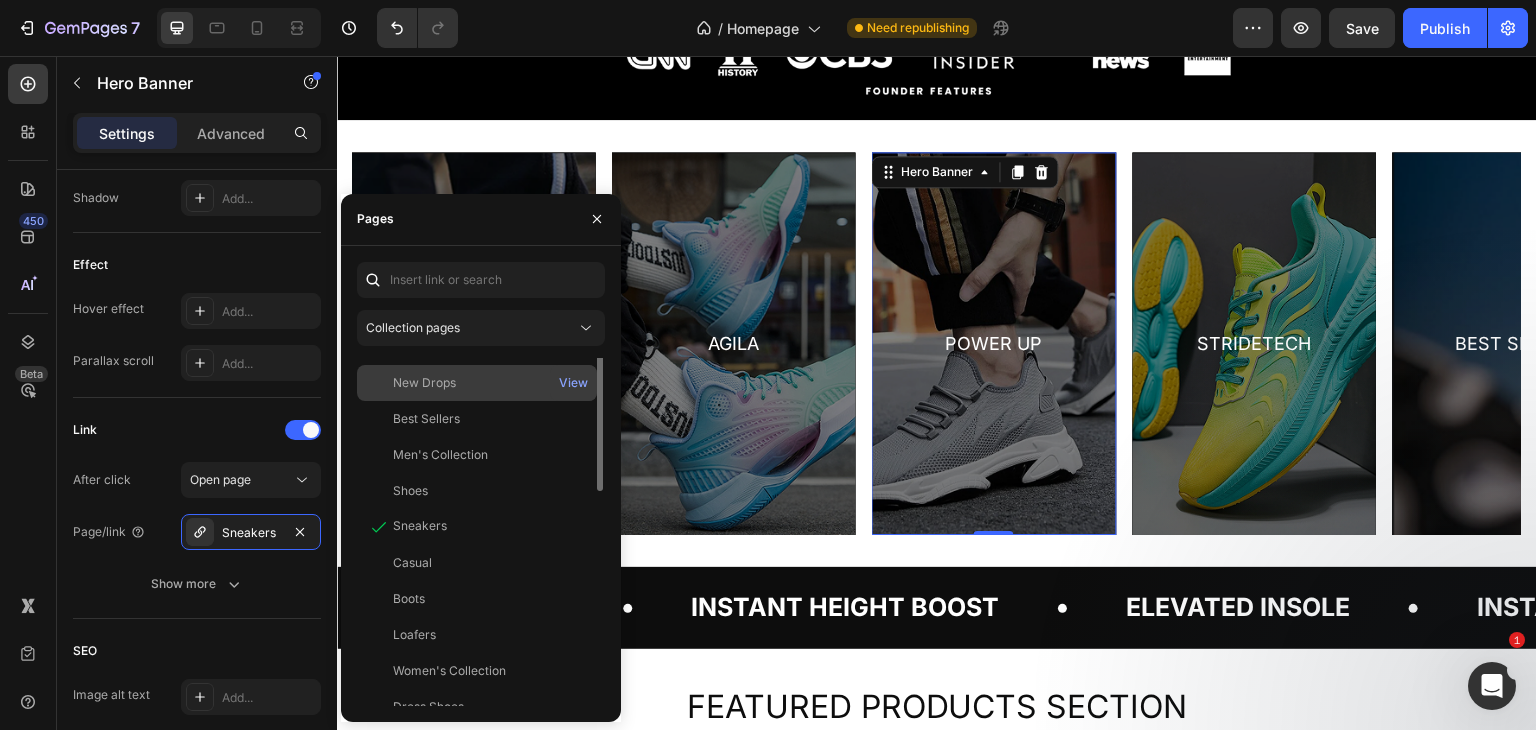 scroll, scrollTop: 0, scrollLeft: 0, axis: both 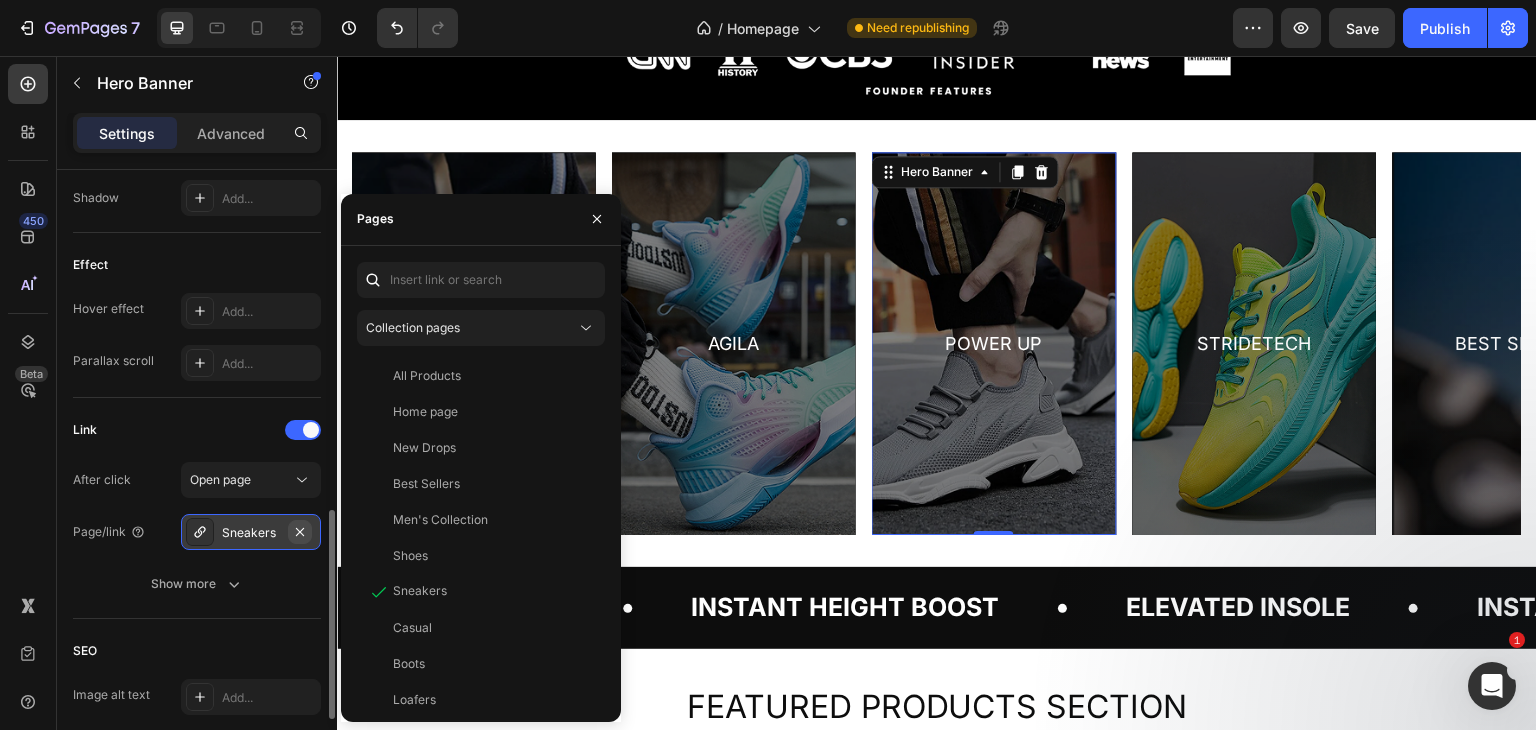 click 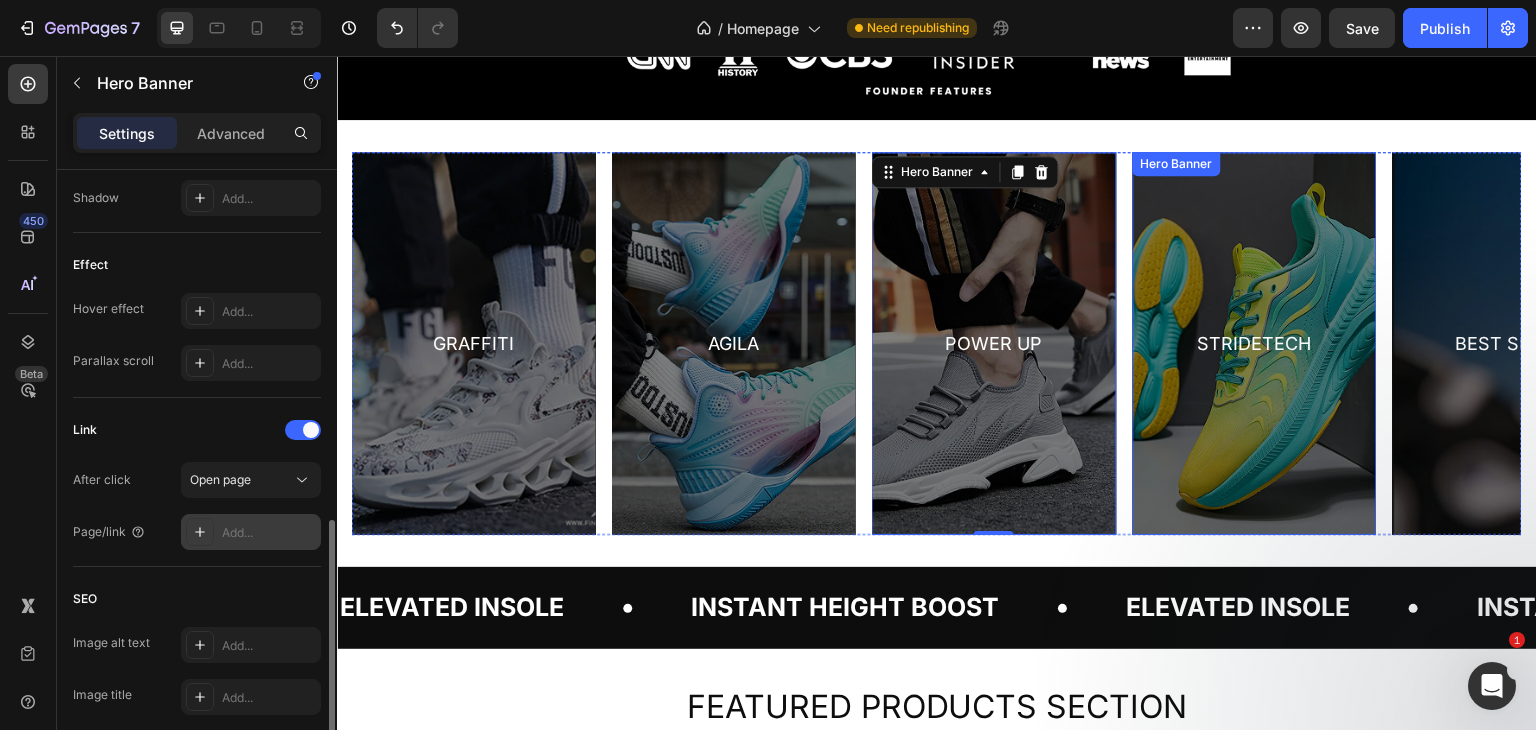 click on "STRIDETECH Text Block Row" at bounding box center (1255, 343) 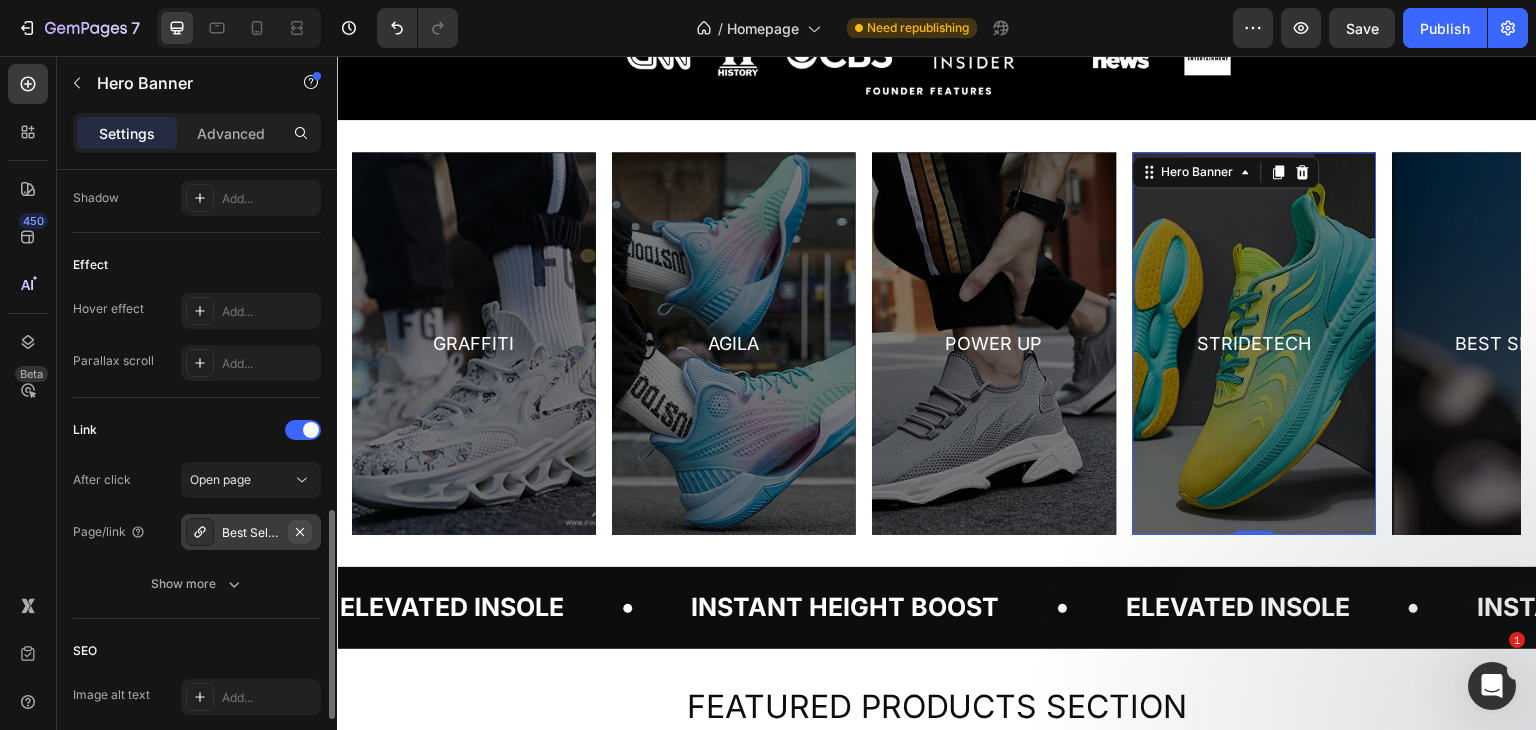 click 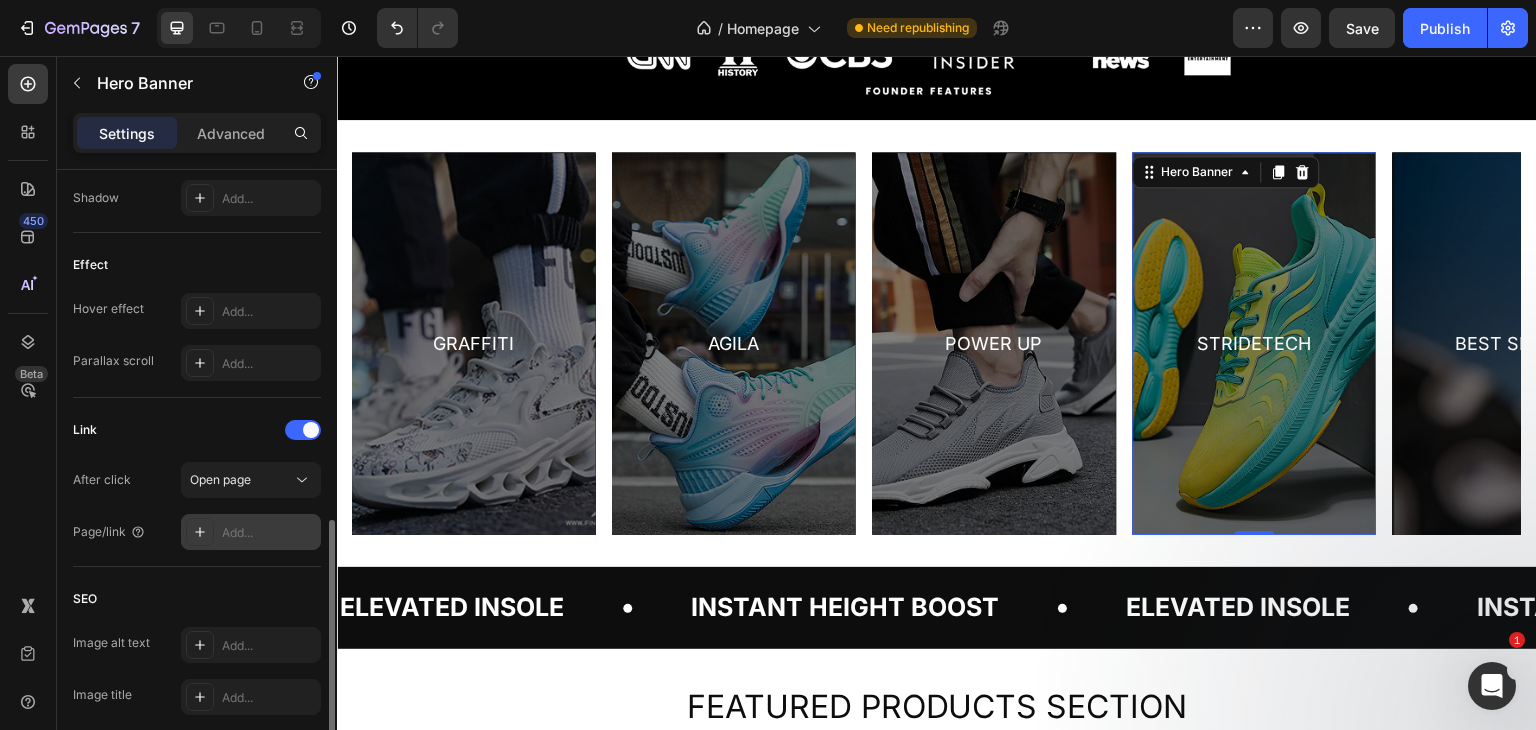 click on "Add..." at bounding box center (269, 533) 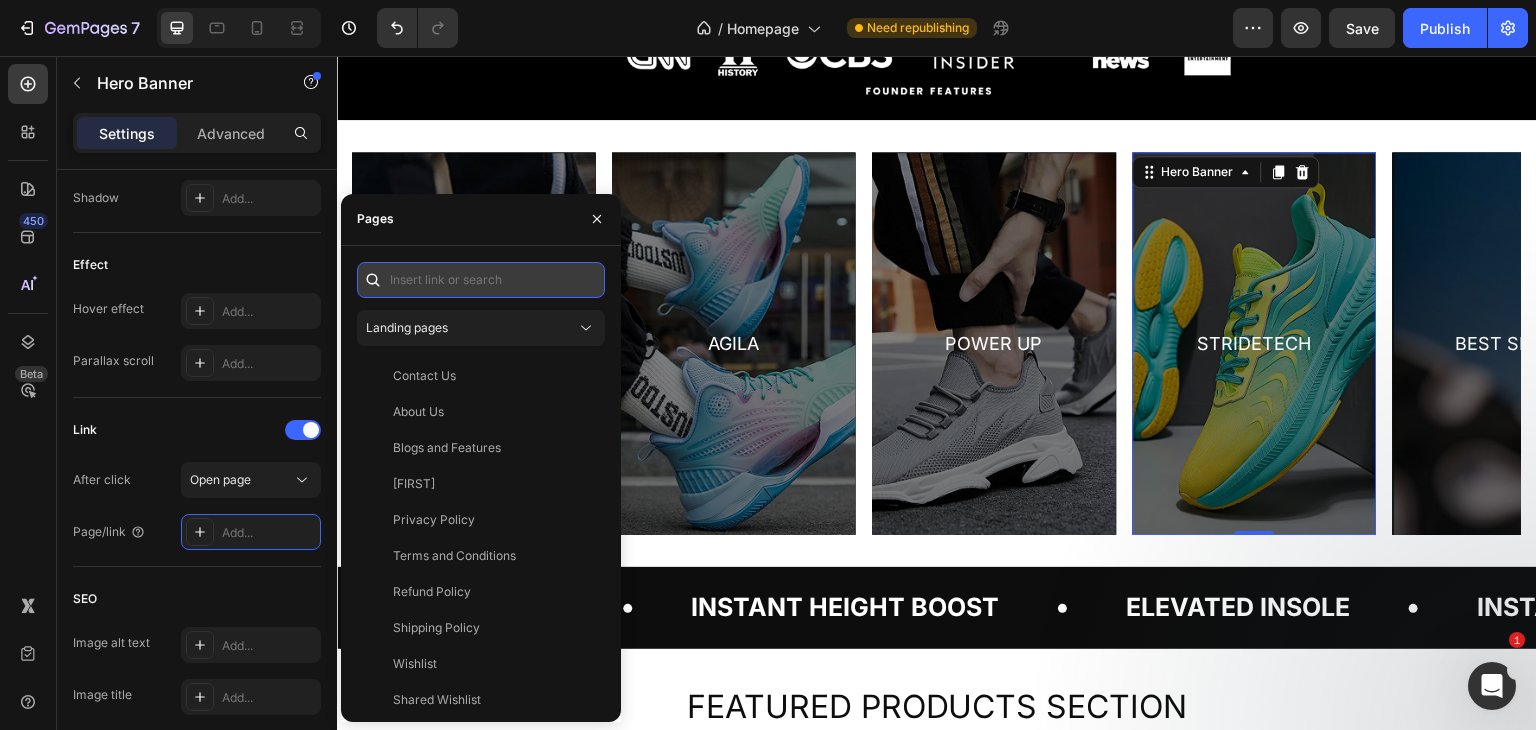 click at bounding box center (481, 280) 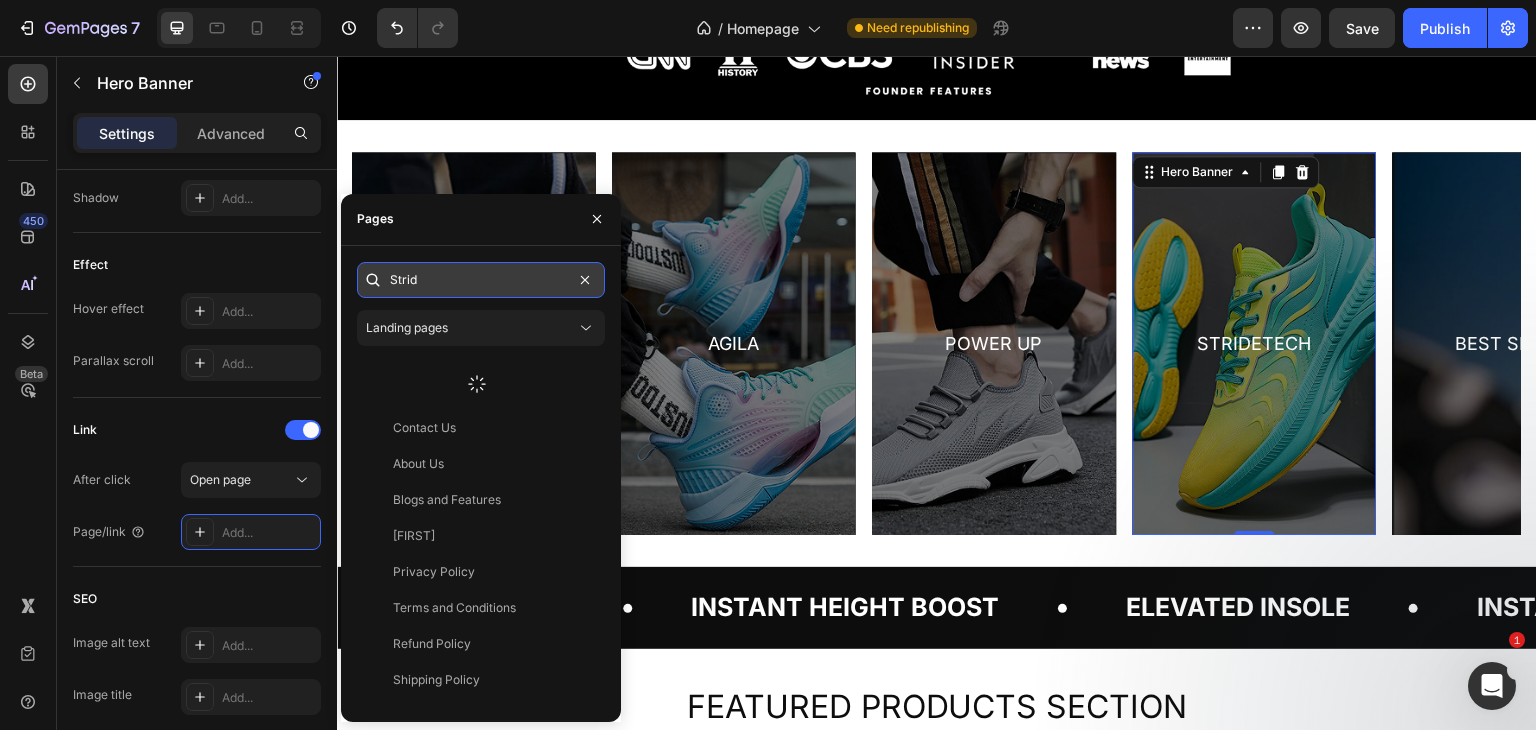type on "Stride" 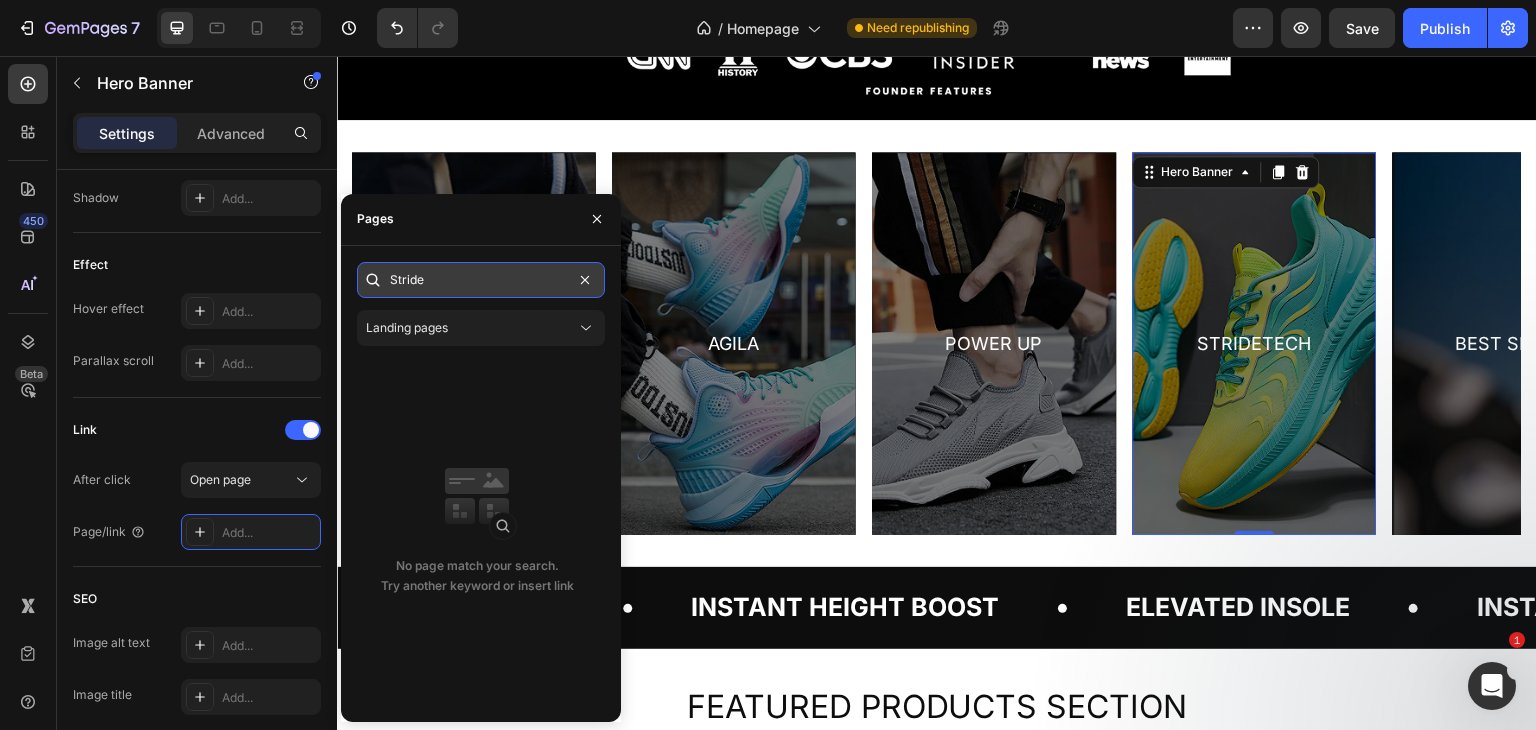 type 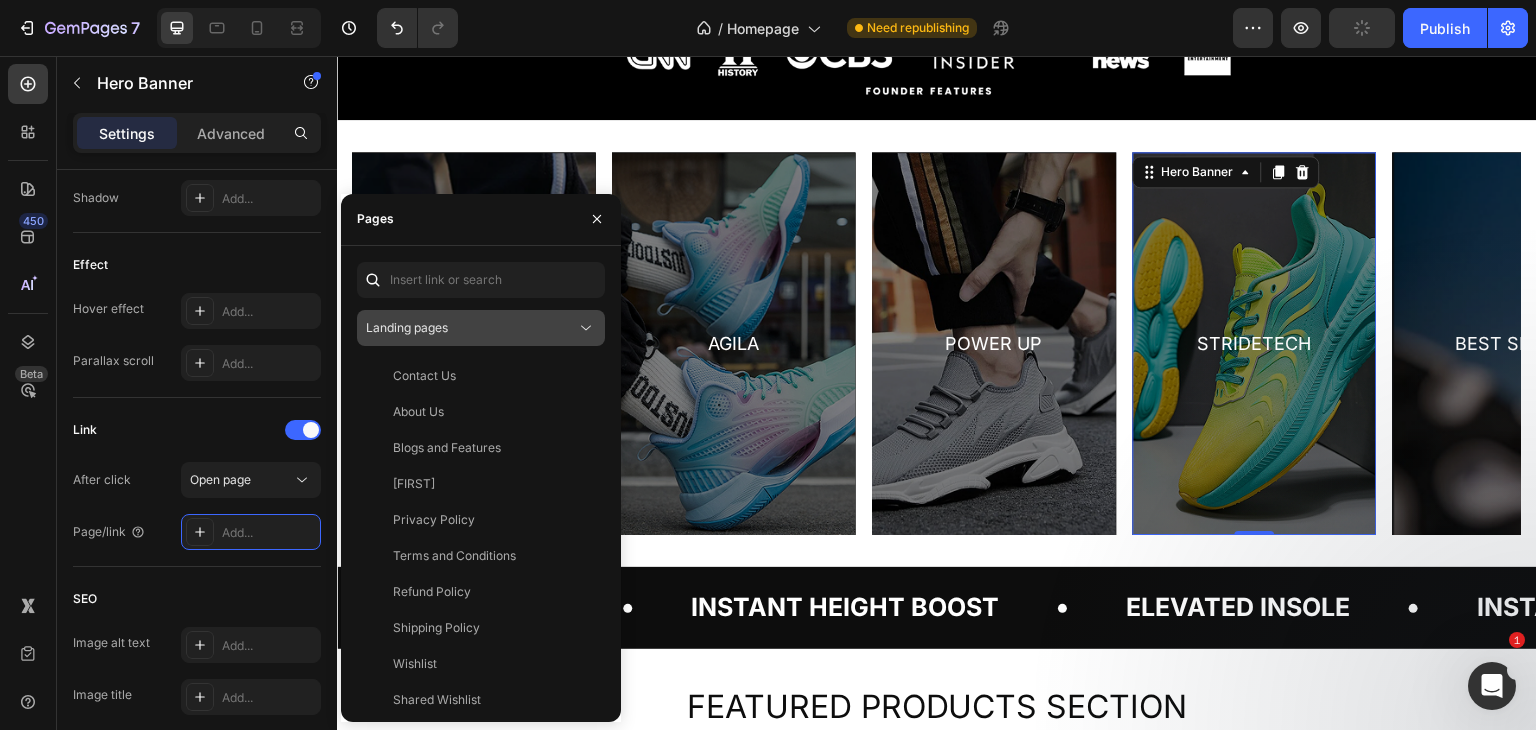 click on "Landing pages" 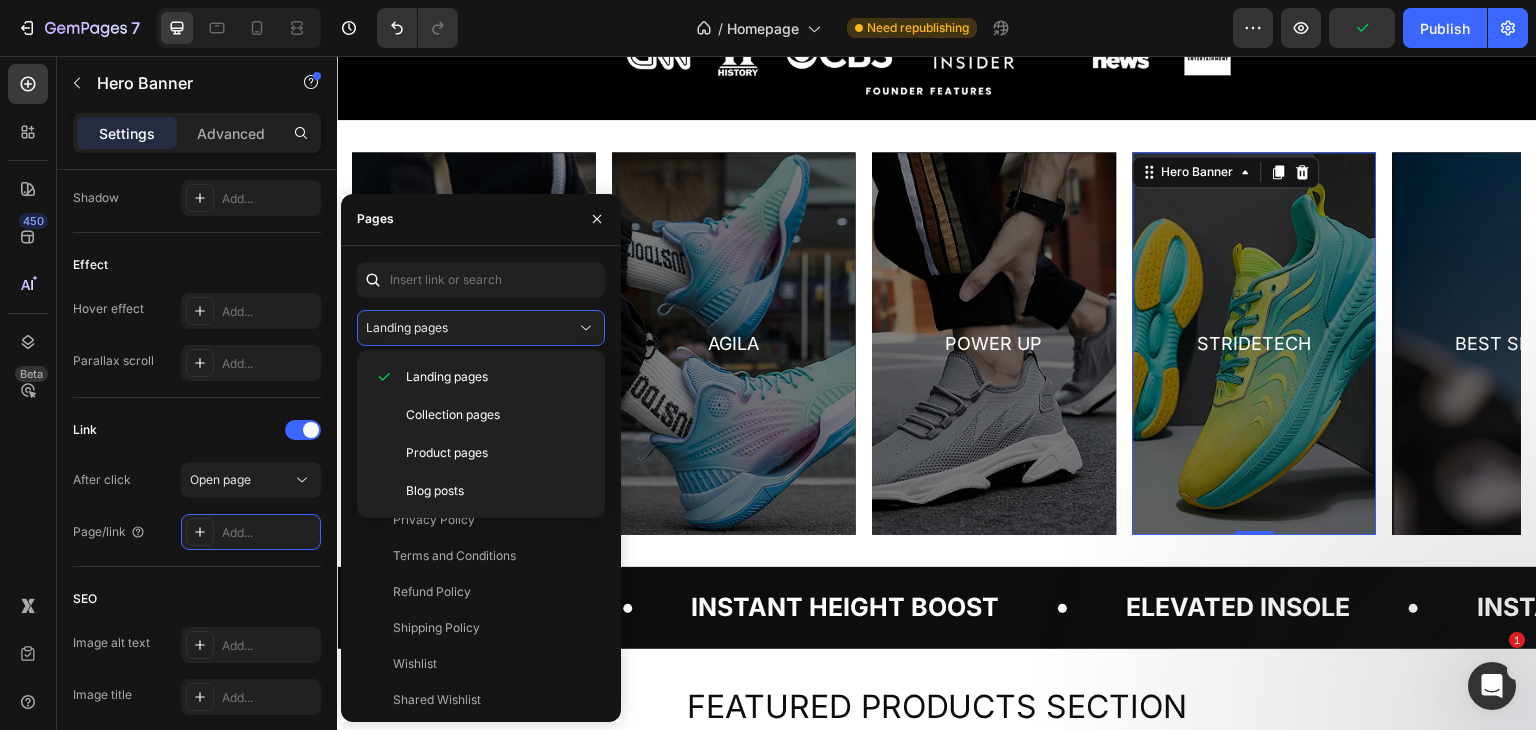 click on "Collection pages" at bounding box center [453, 415] 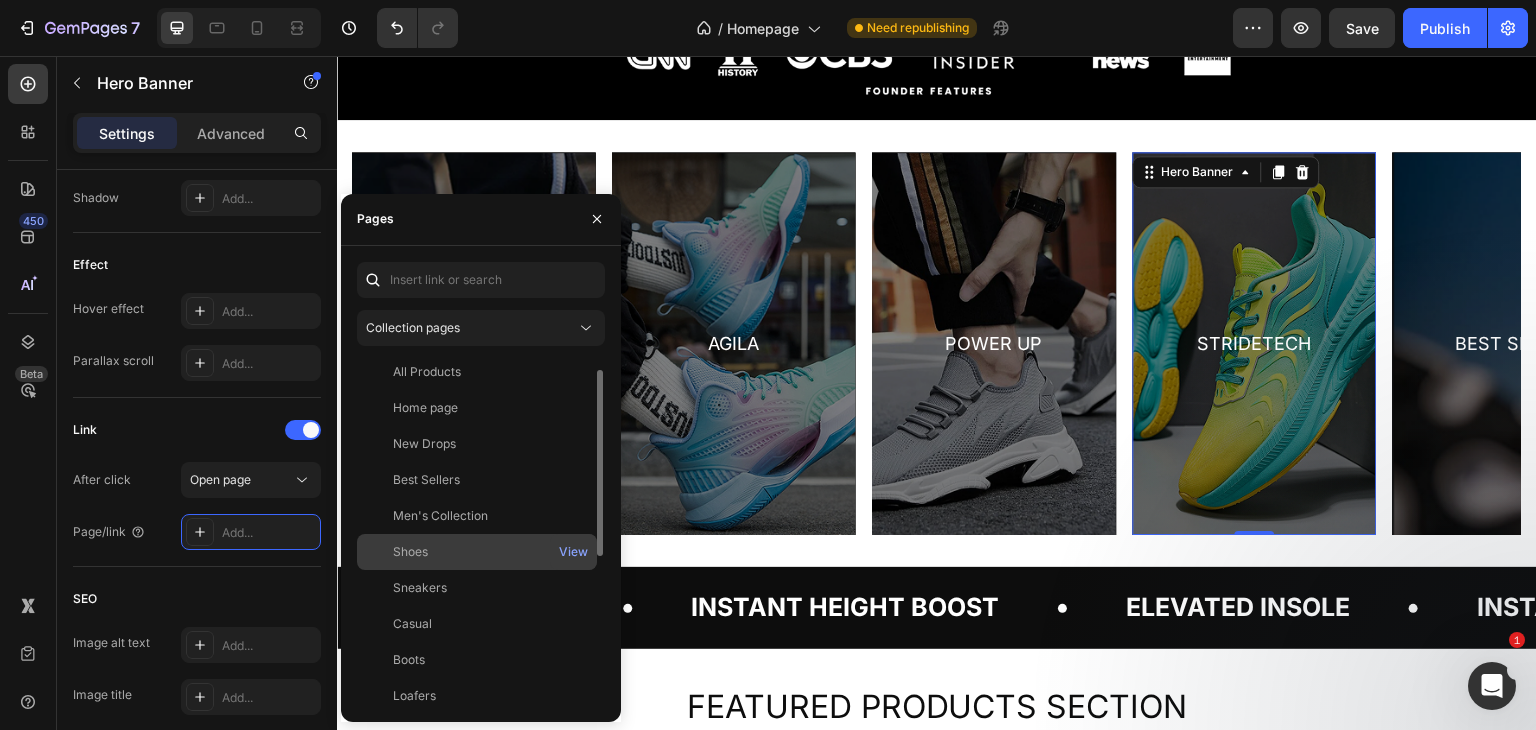 scroll, scrollTop: 0, scrollLeft: 0, axis: both 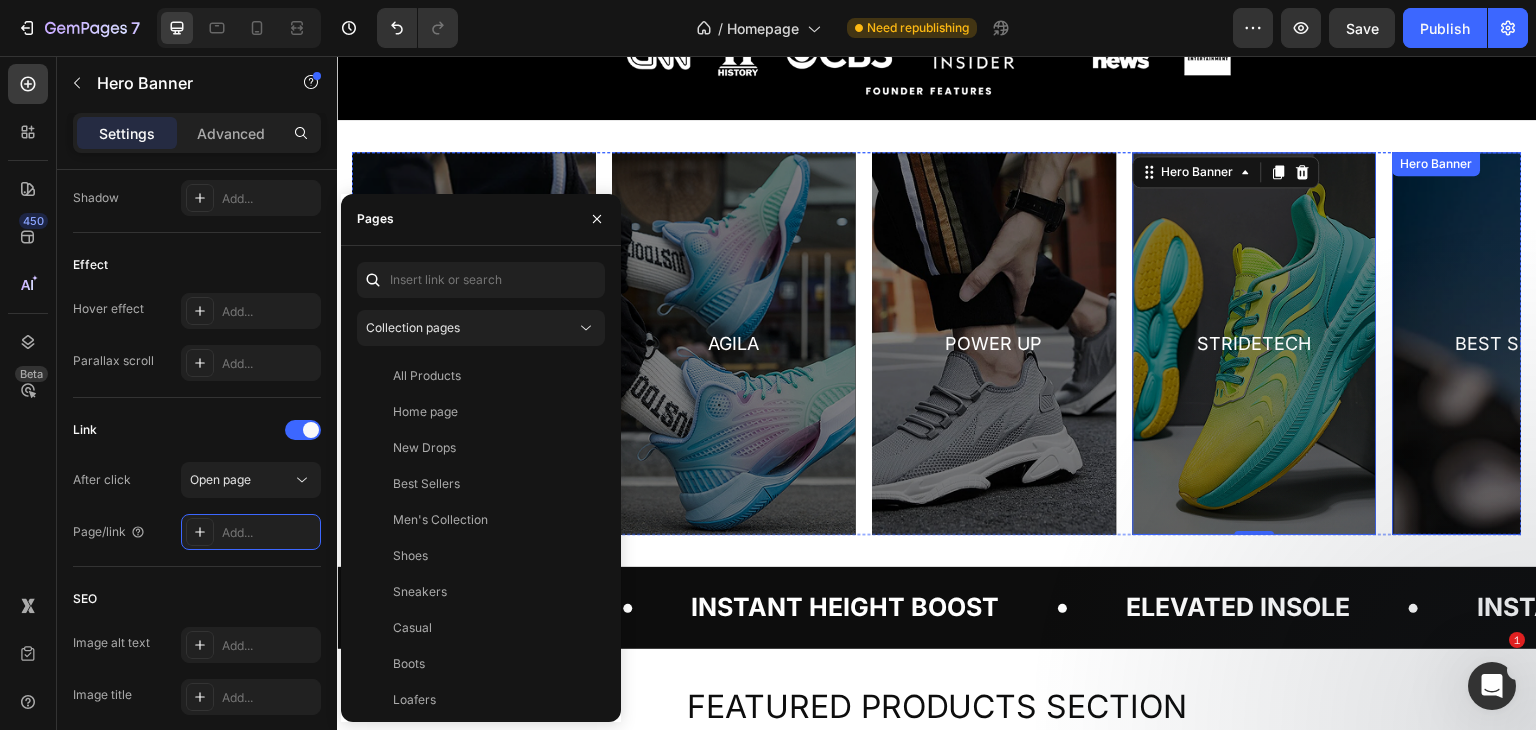 click on "BEST SELLER Text Block Row" at bounding box center (1515, 343) 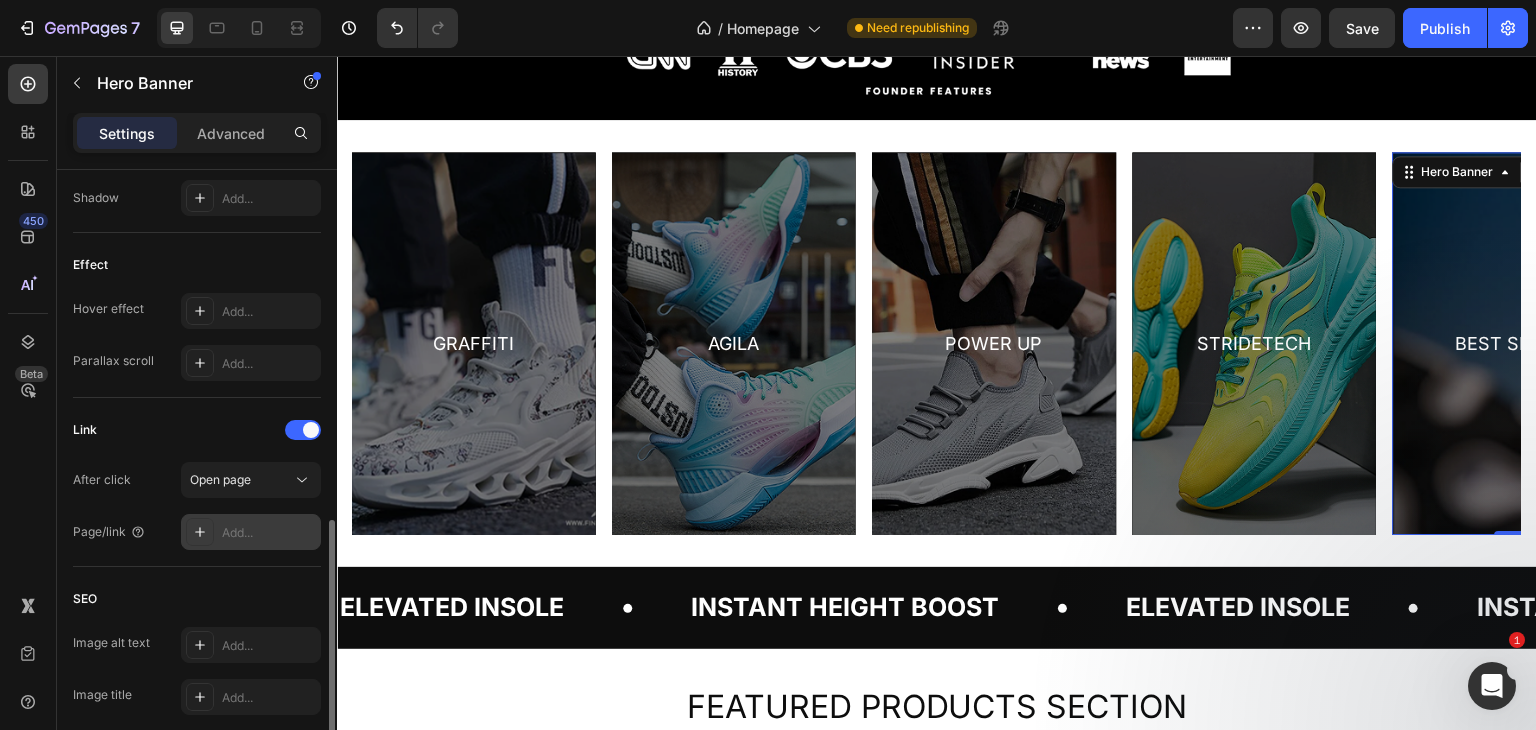 click on "Add..." at bounding box center (251, 532) 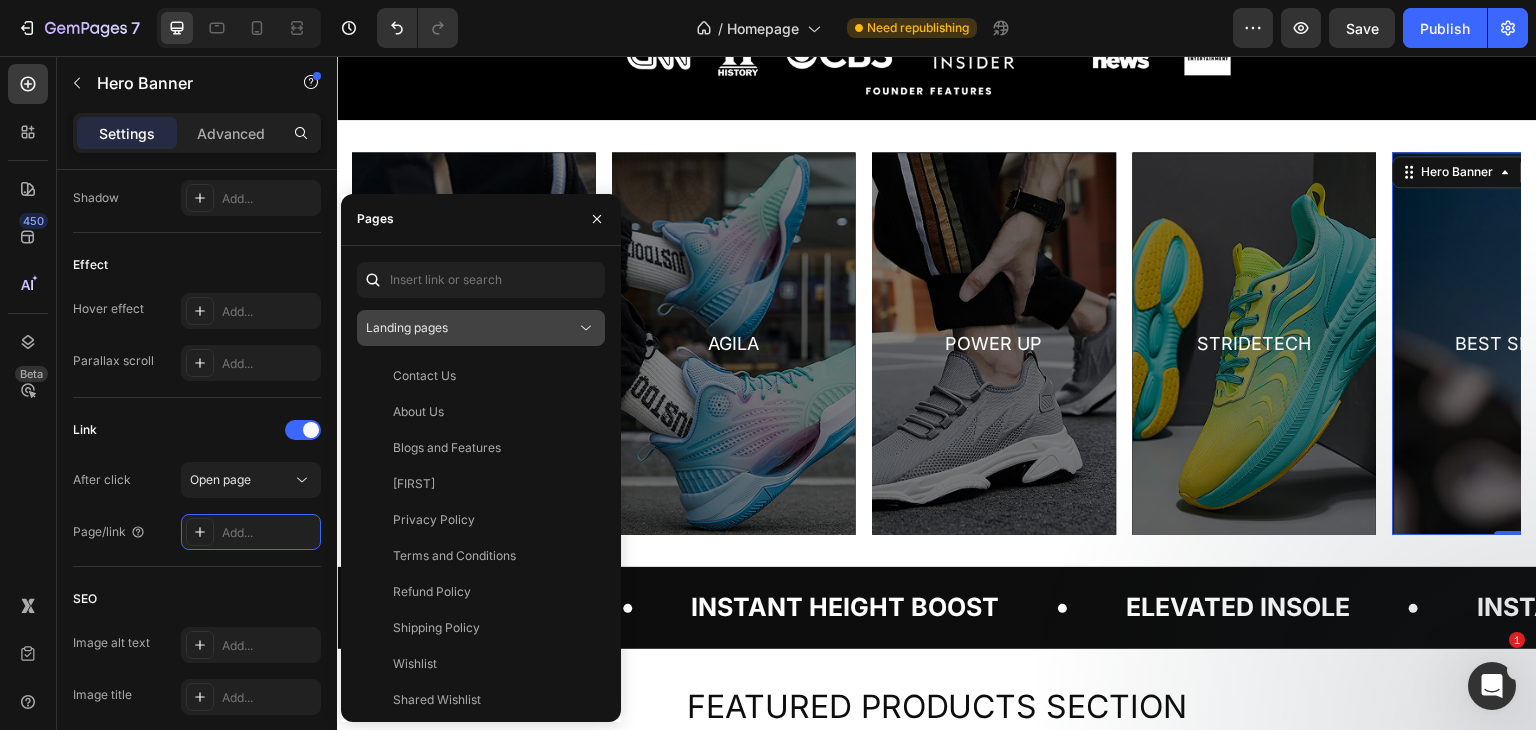 click on "Landing pages" at bounding box center [407, 327] 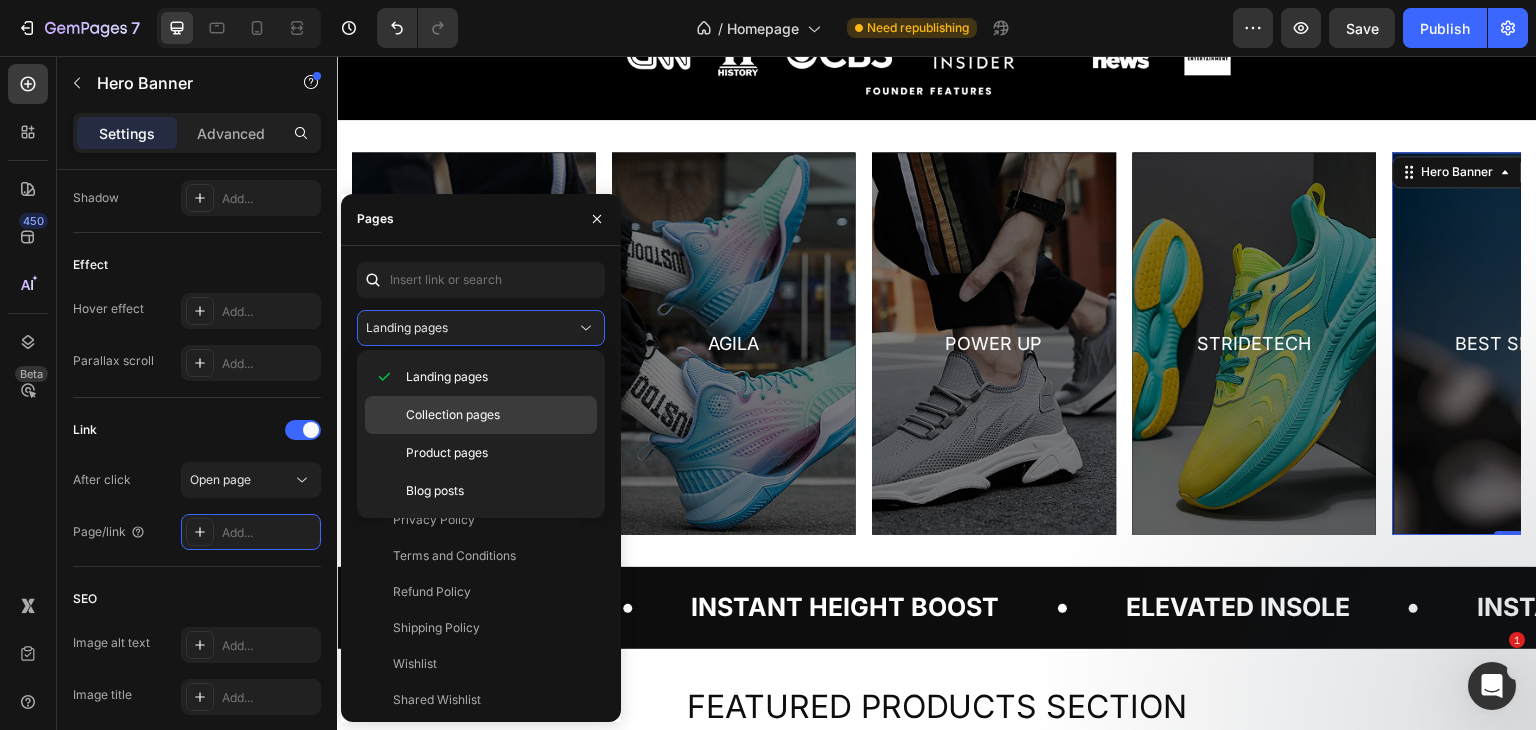 click on "Collection pages" at bounding box center [453, 415] 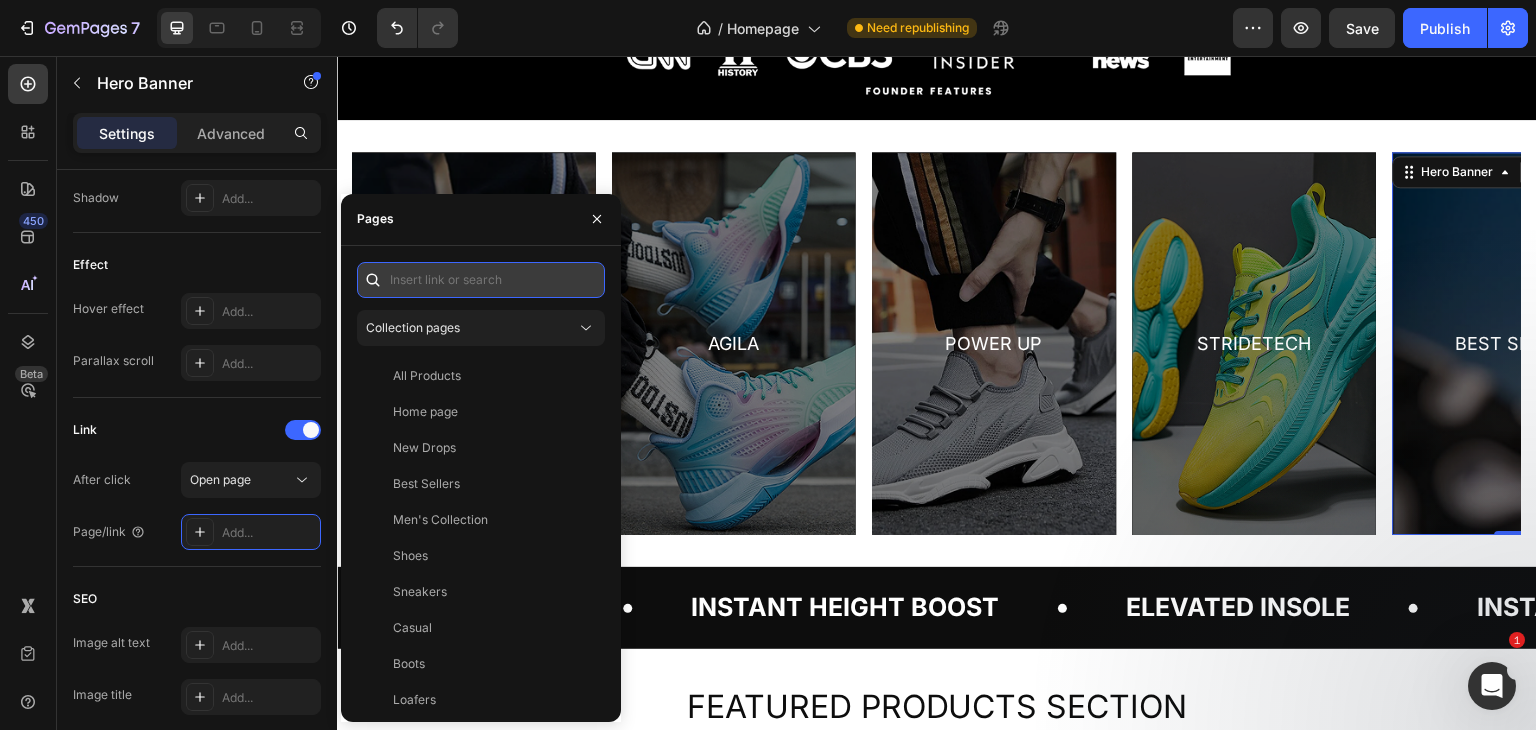 click at bounding box center [481, 280] 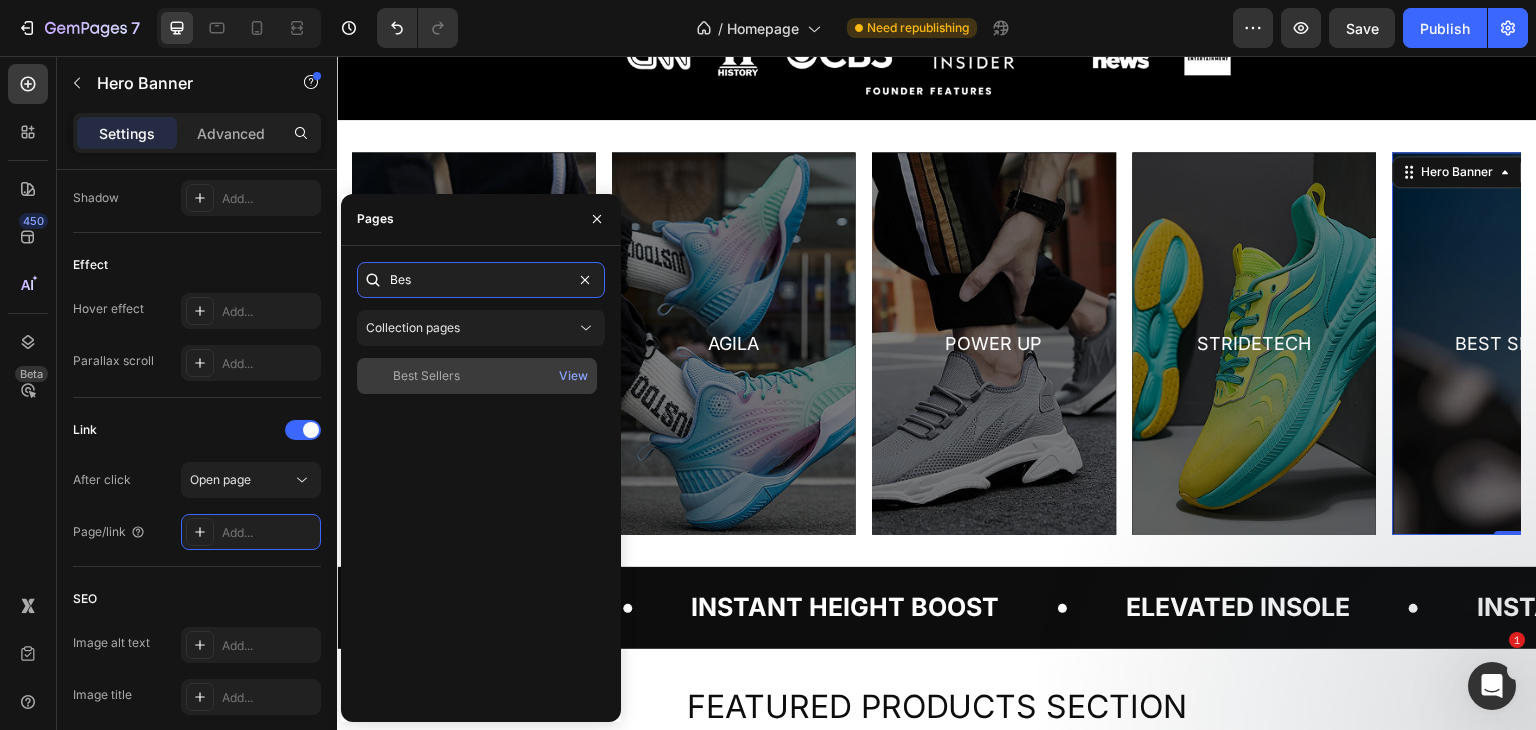 type on "Bes" 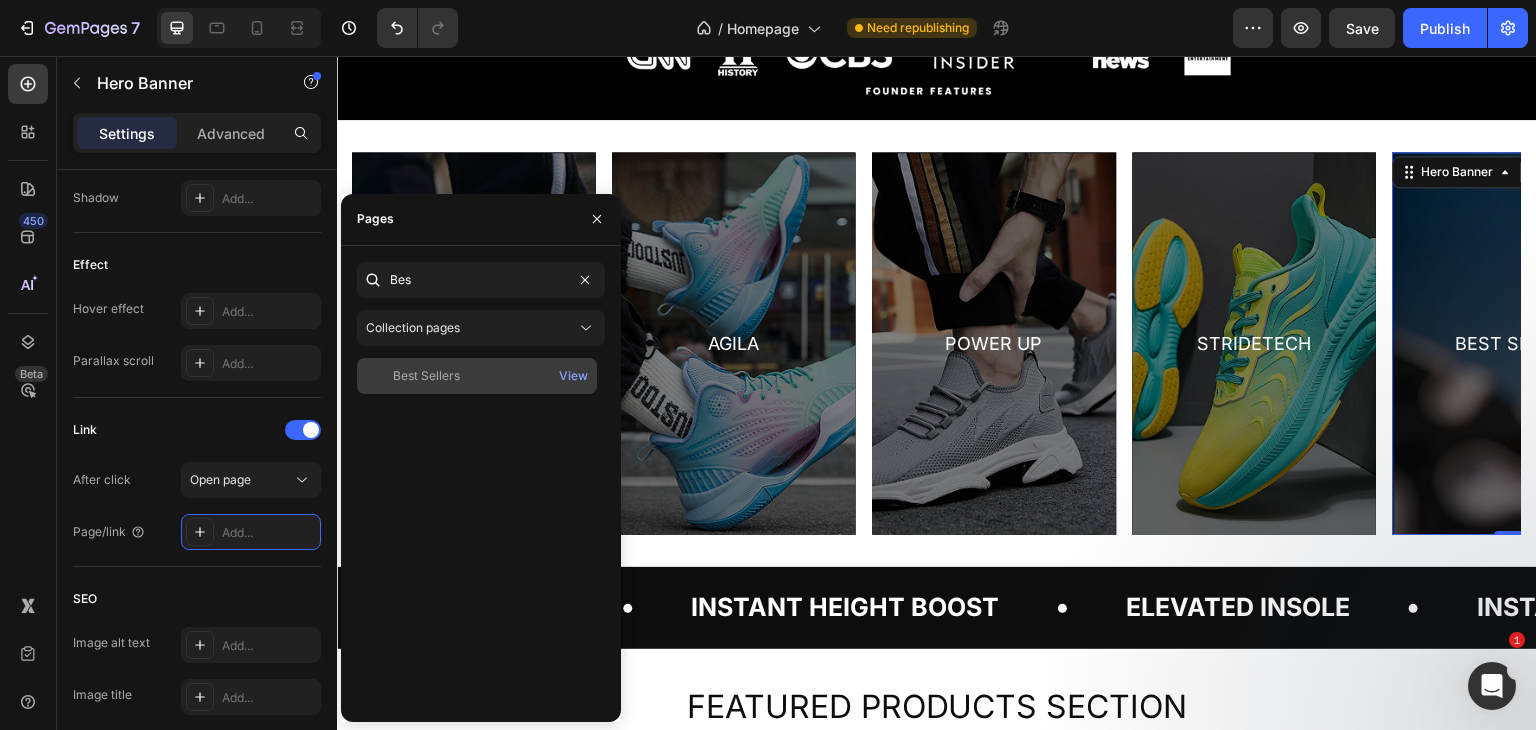 click on "Best Sellers   View" 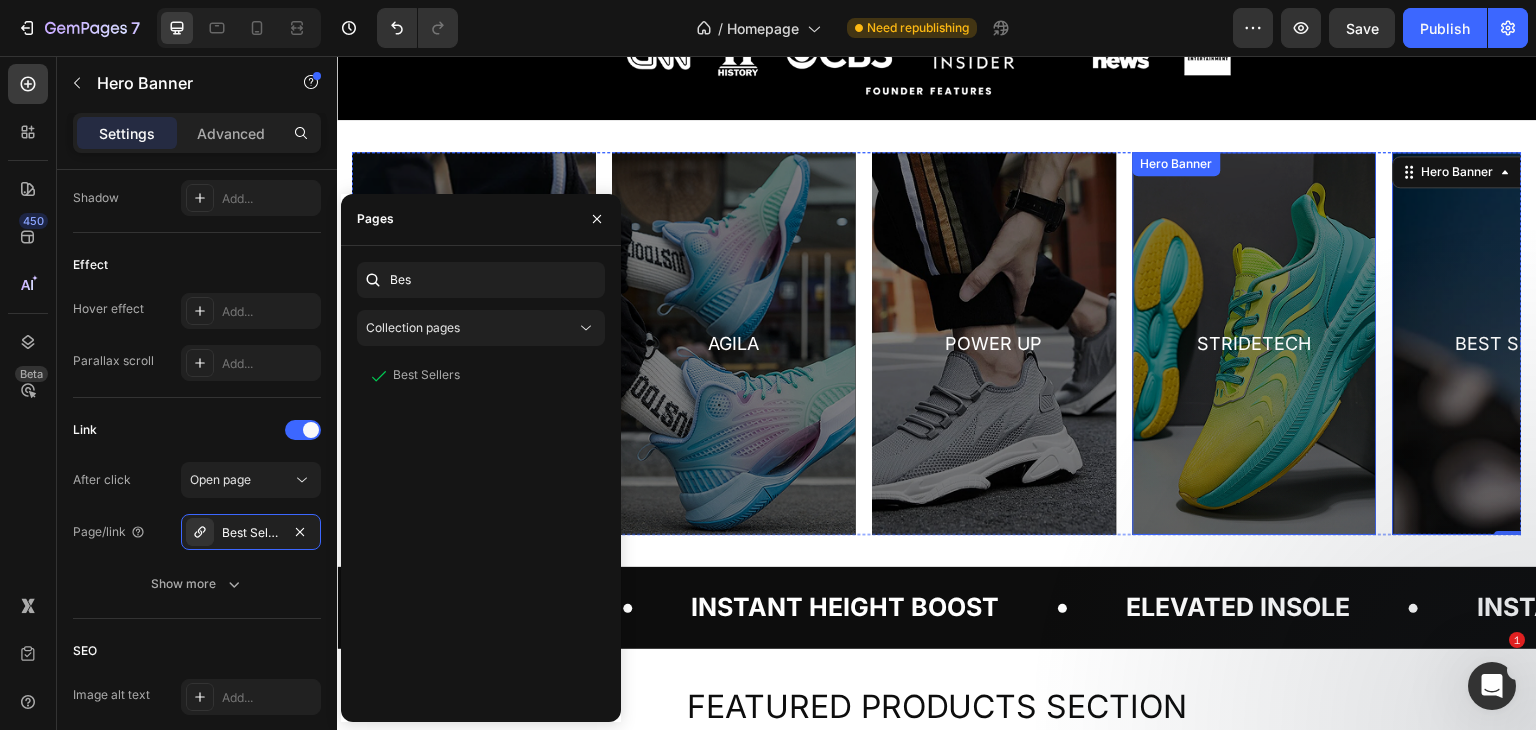 click on "STRIDETECH Text Block Row" at bounding box center [1255, 343] 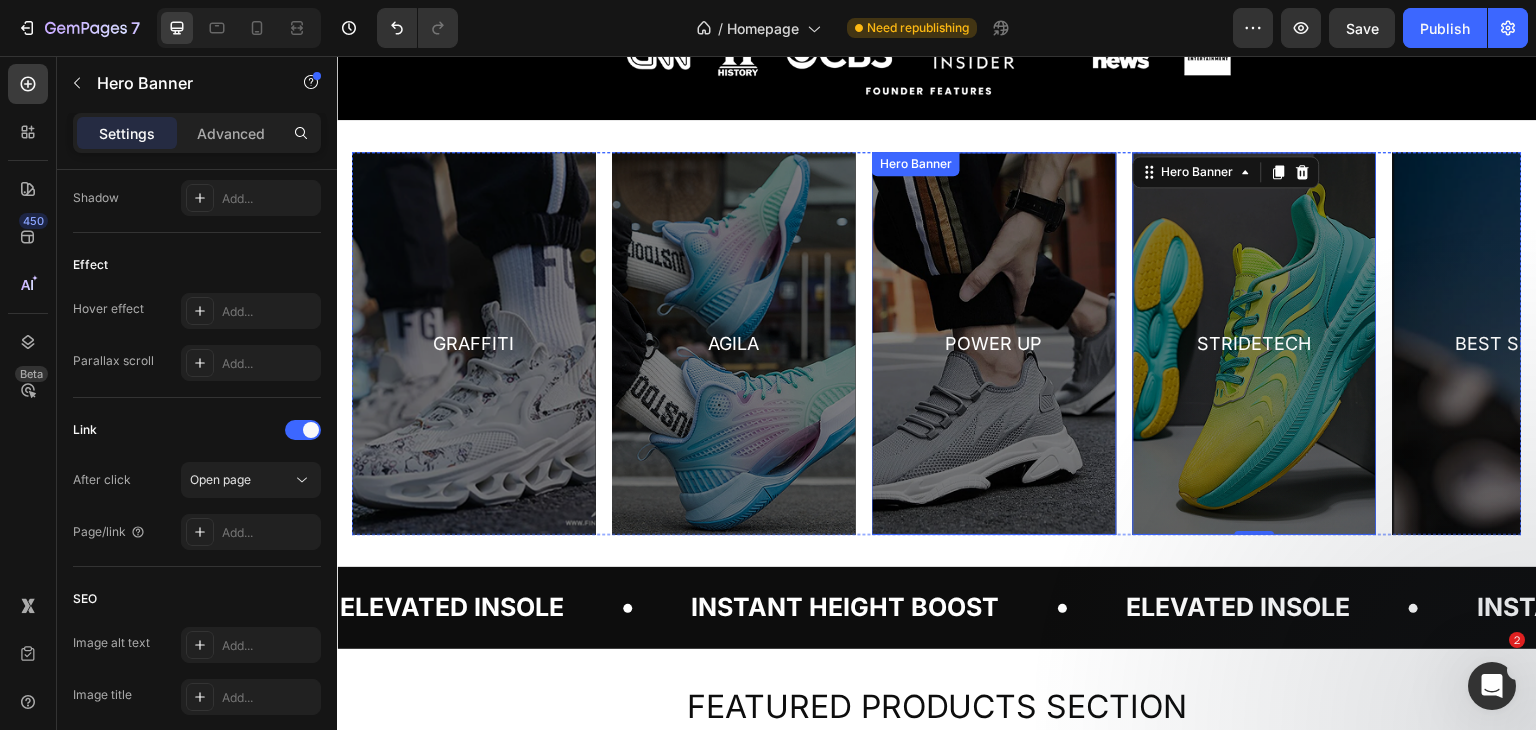 click on "POWER UP Text Block Row" at bounding box center [994, 343] 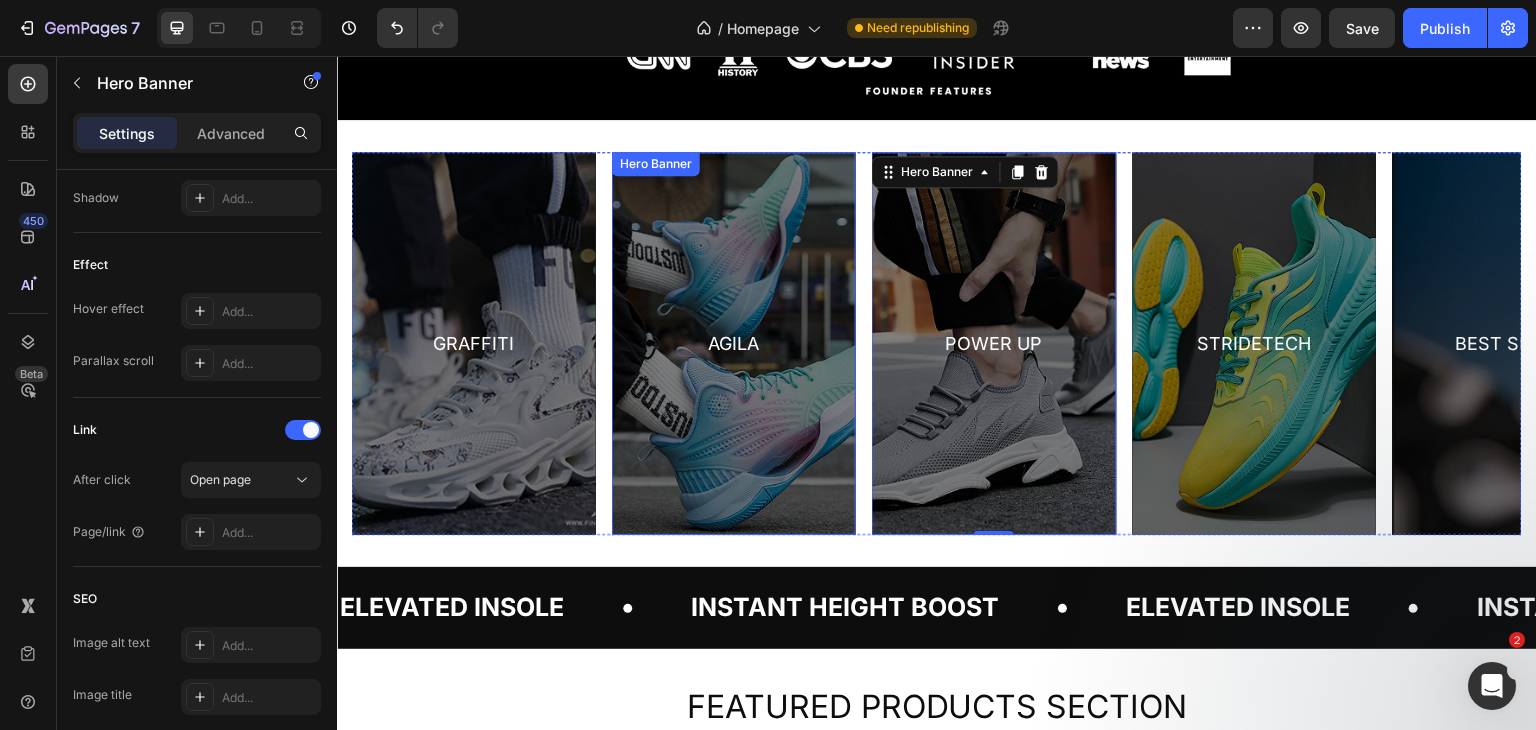 click on "AGILA Text Block Row" at bounding box center [734, 343] 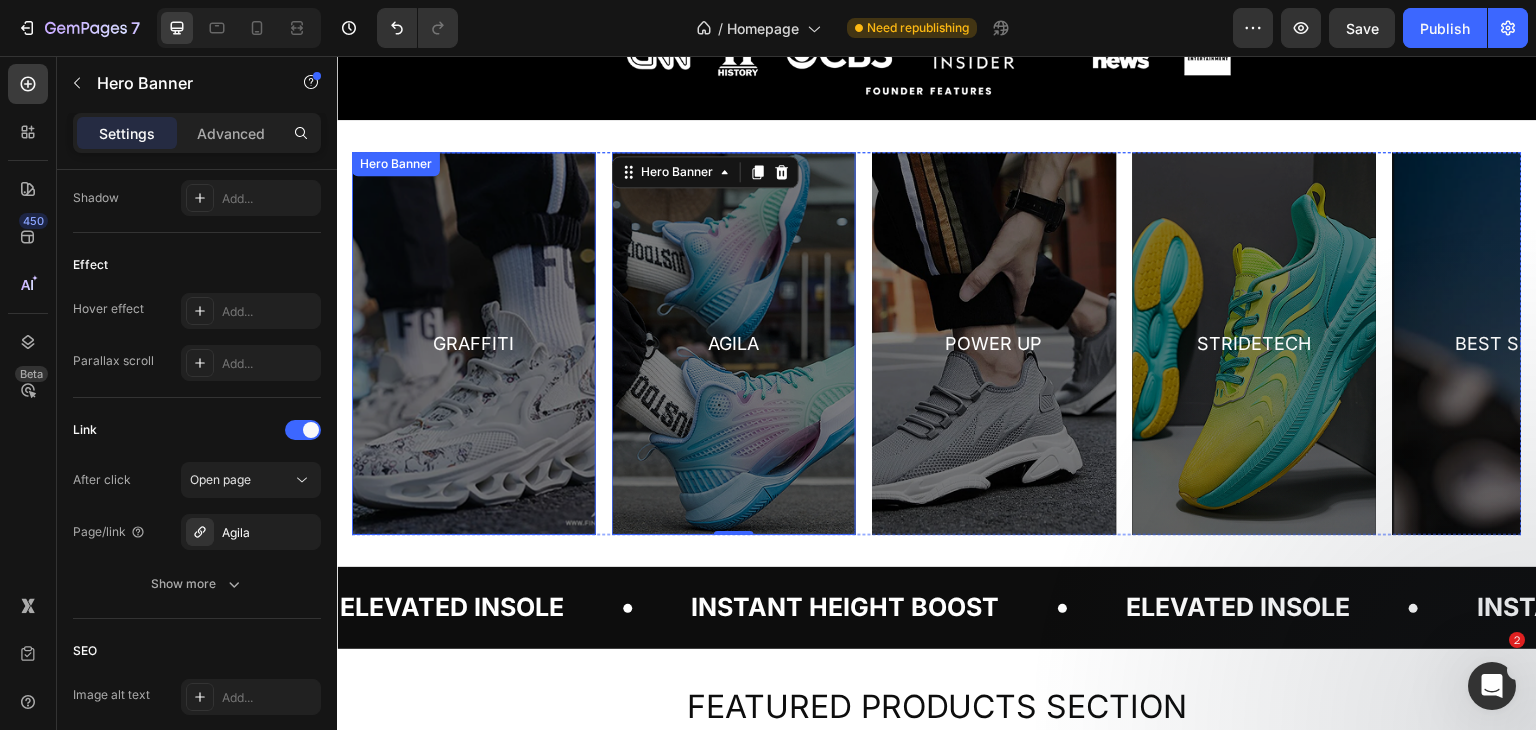click on "Graffiti Text Block Row" at bounding box center (474, 343) 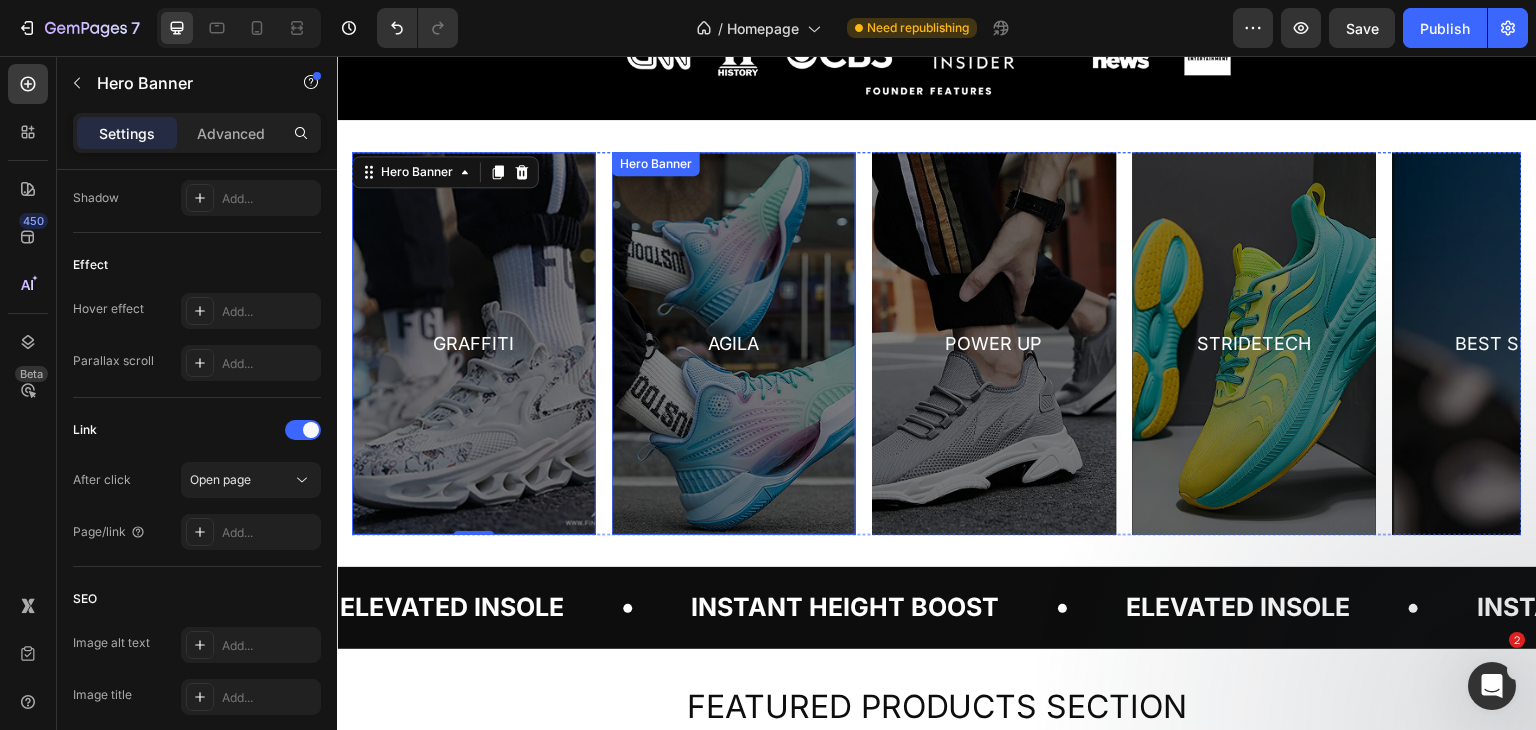 drag, startPoint x: 748, startPoint y: 451, endPoint x: 709, endPoint y: 449, distance: 39.051247 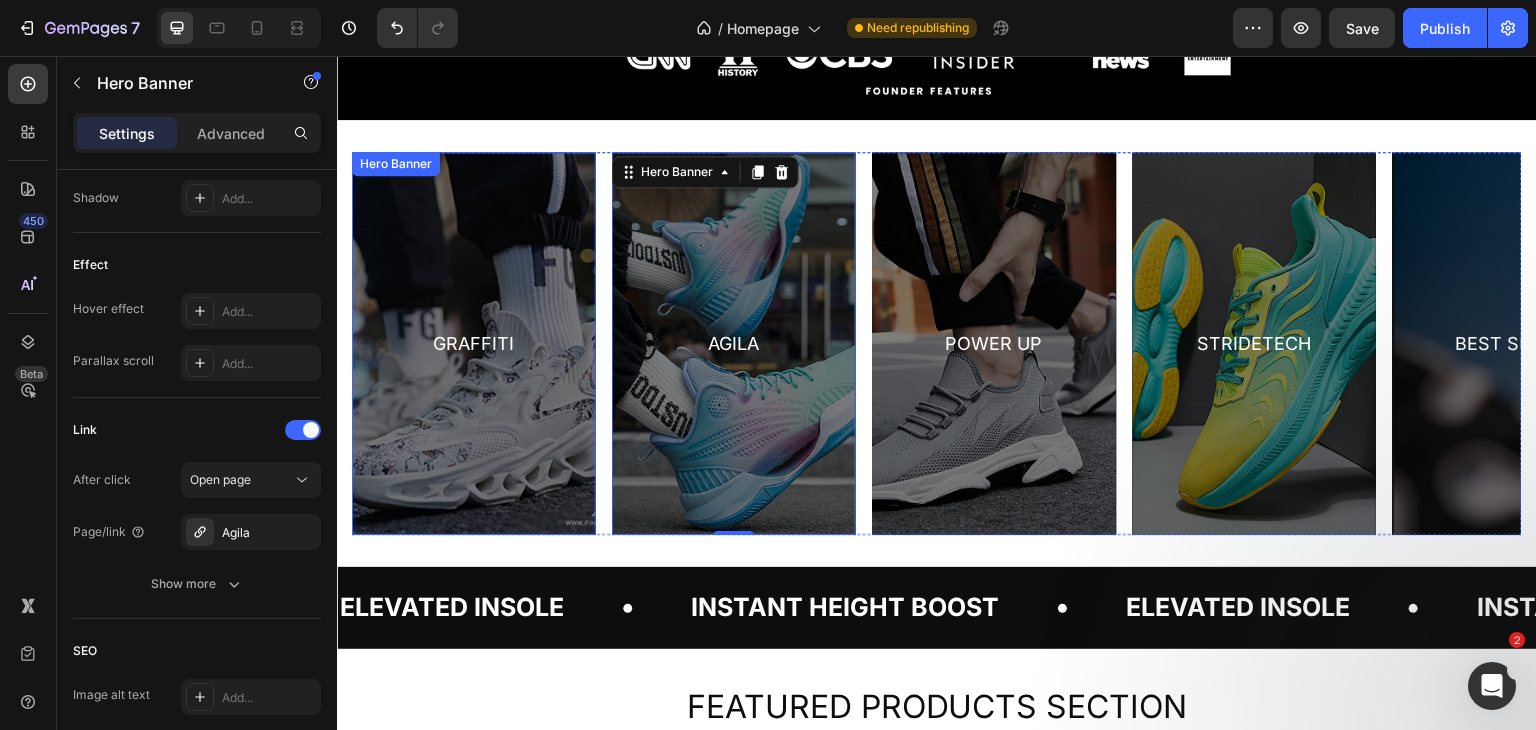 drag, startPoint x: 511, startPoint y: 442, endPoint x: 709, endPoint y: 460, distance: 198.8165 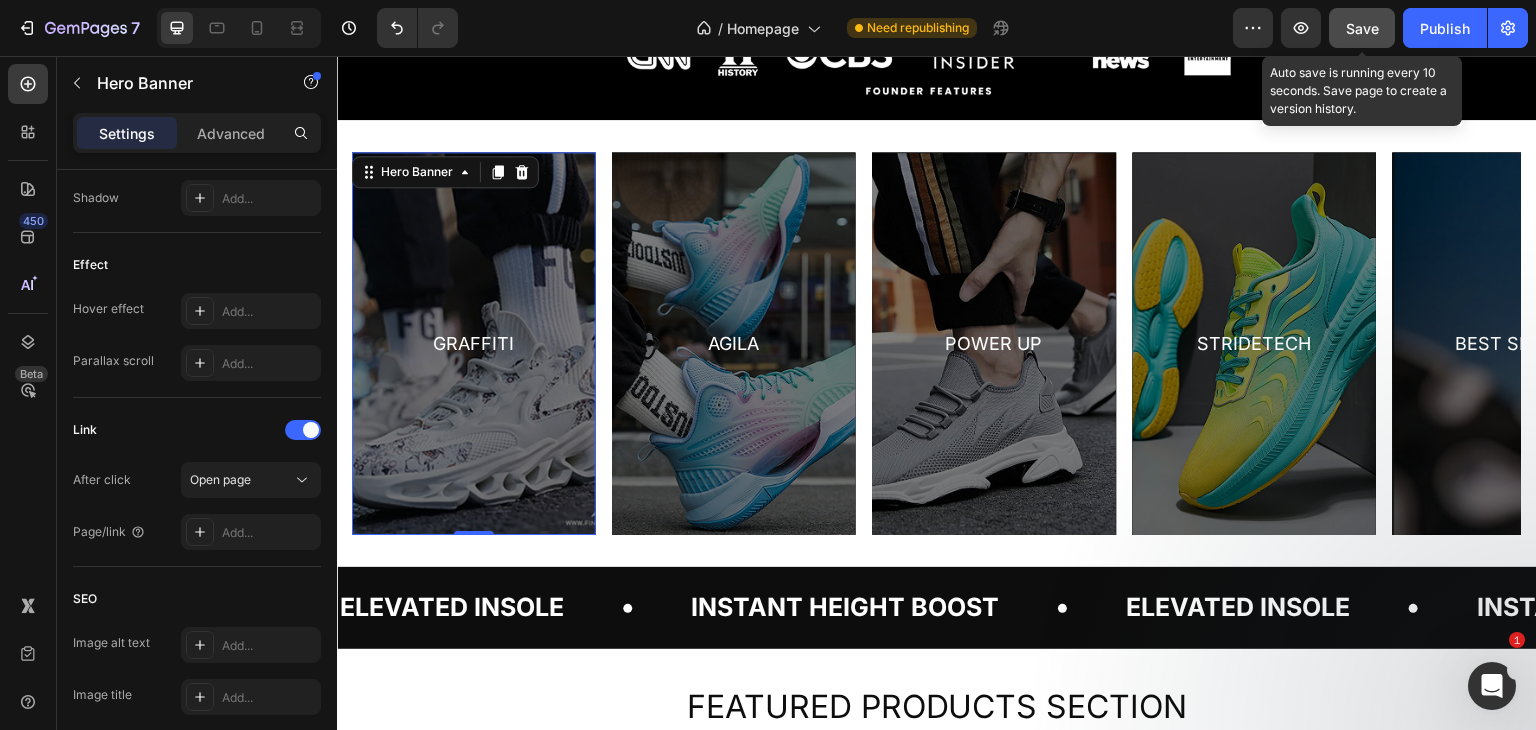 click on "Save" 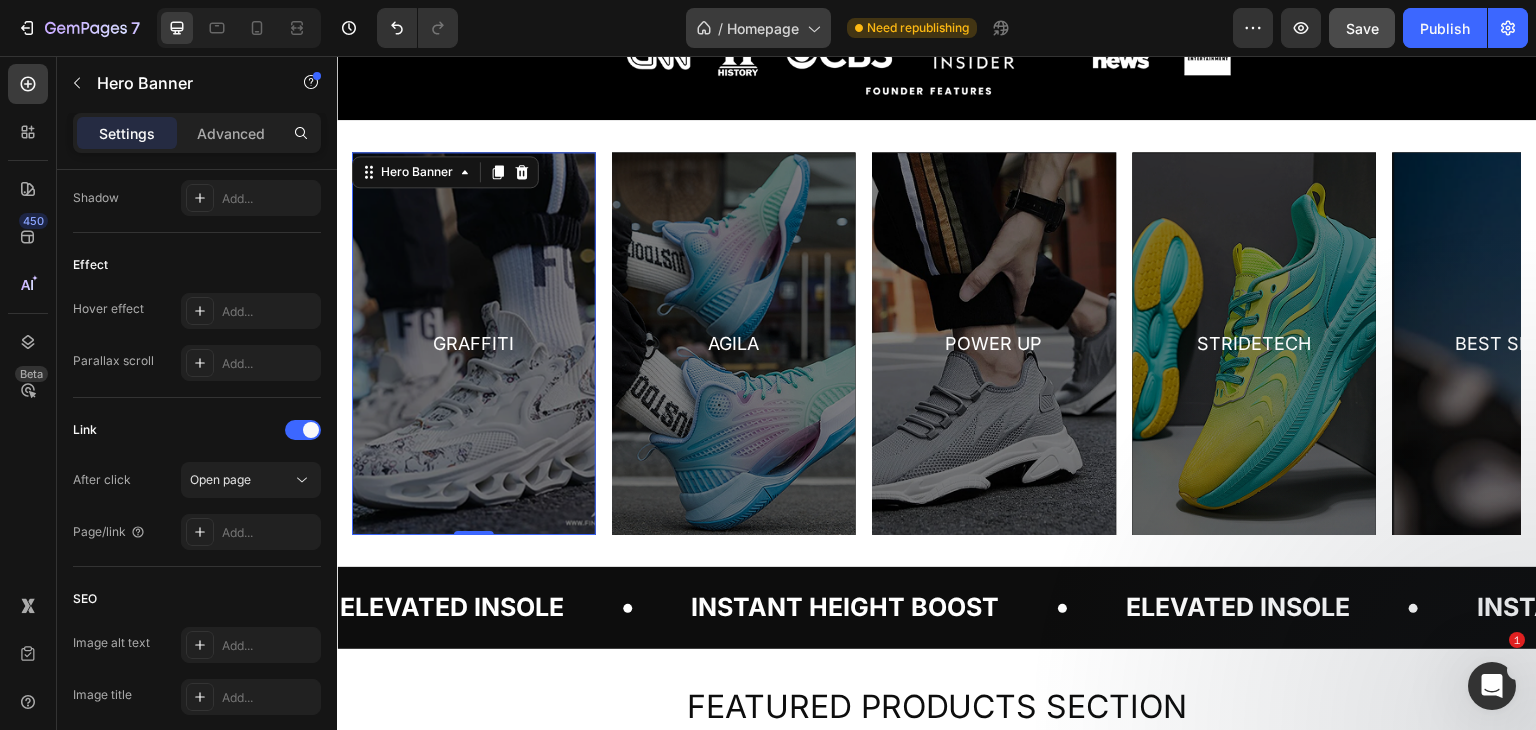 type 